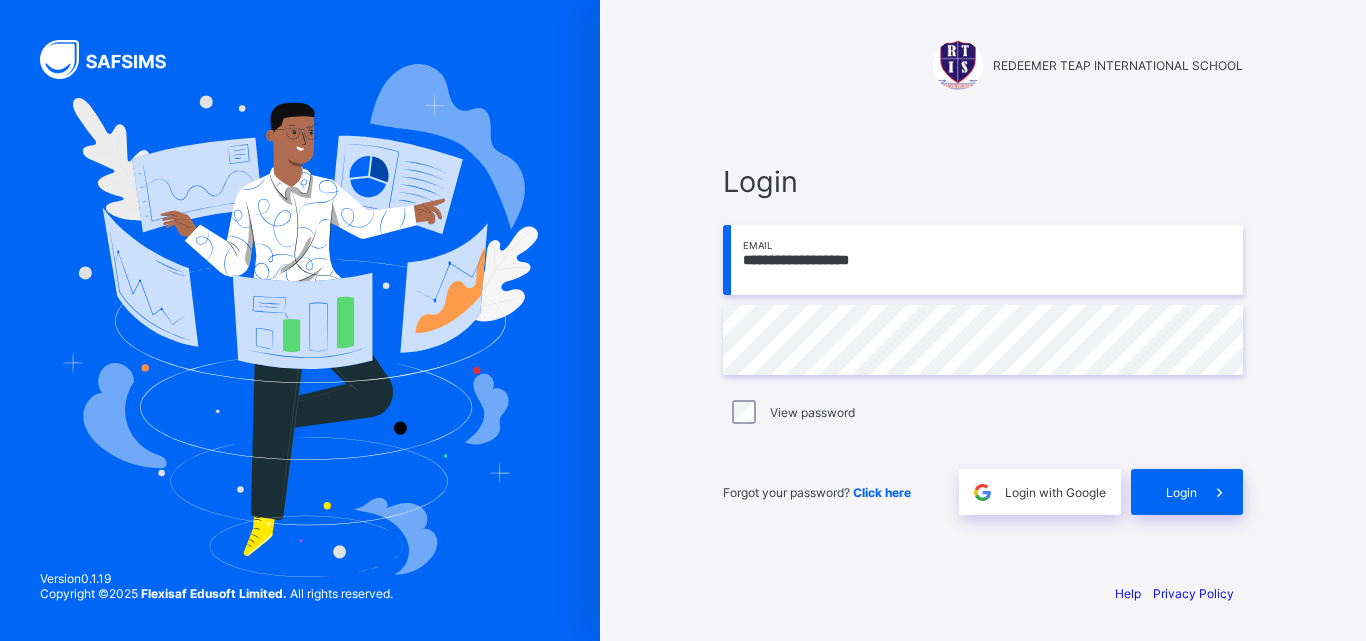 scroll, scrollTop: 0, scrollLeft: 0, axis: both 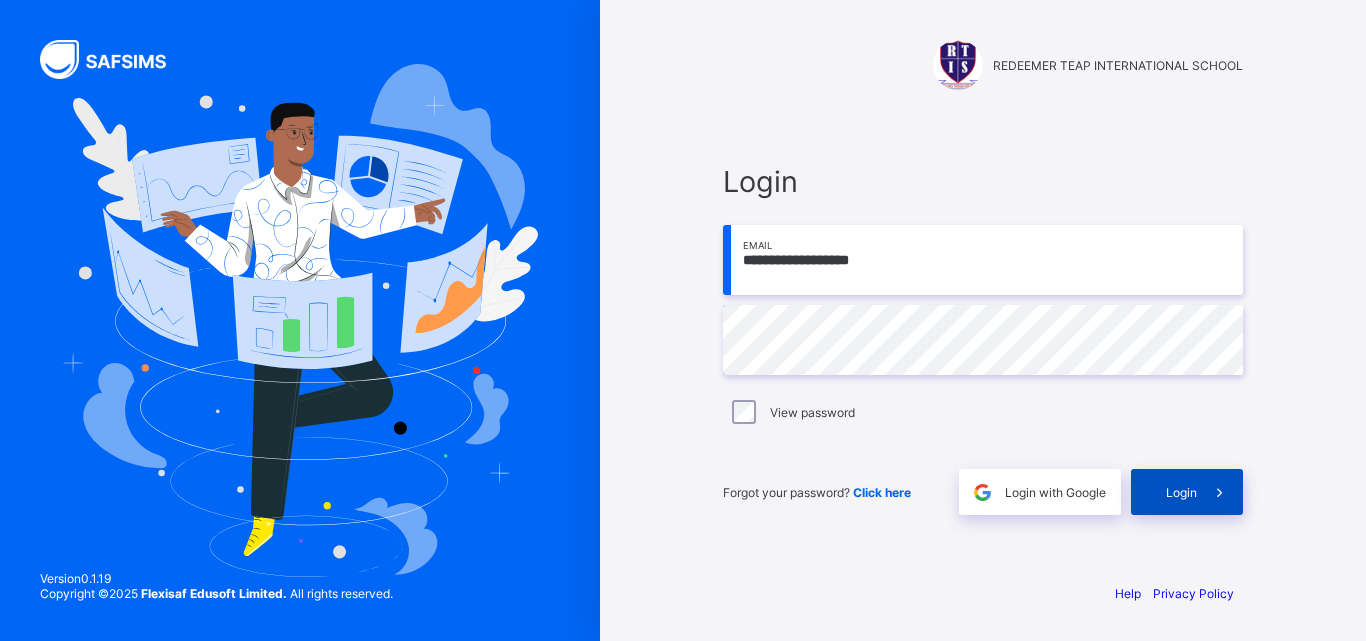 click on "Login" at bounding box center [1181, 492] 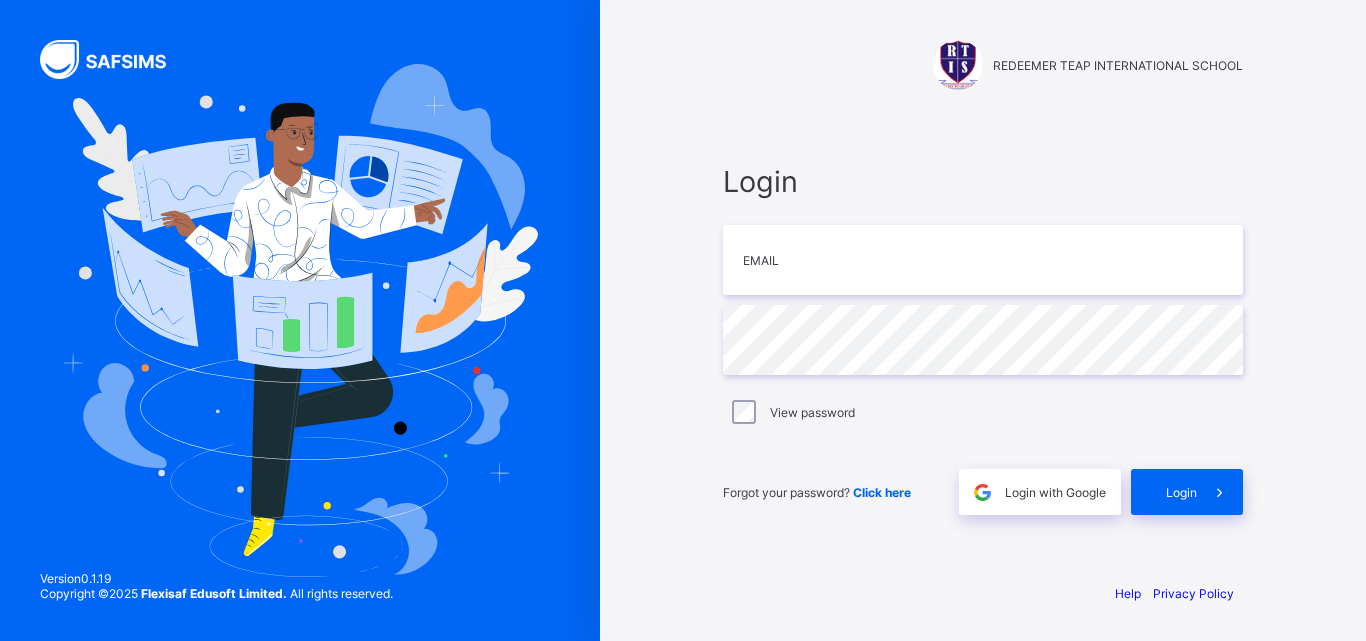 scroll, scrollTop: 0, scrollLeft: 0, axis: both 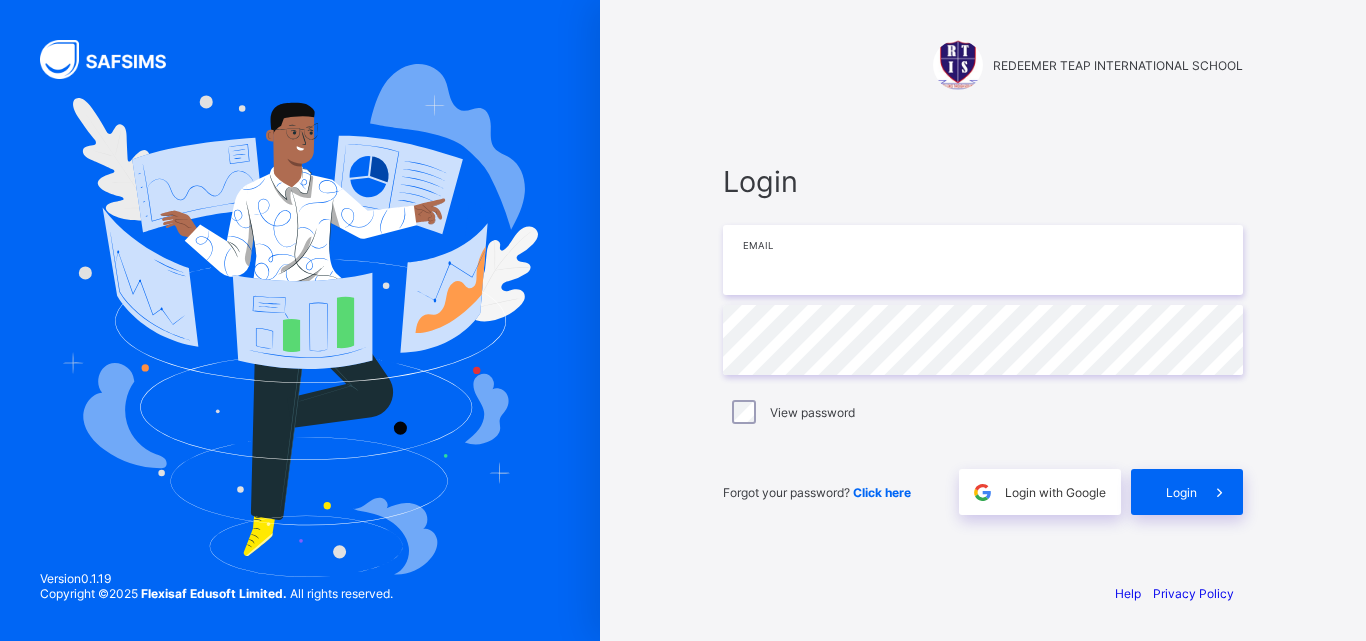 click at bounding box center [983, 260] 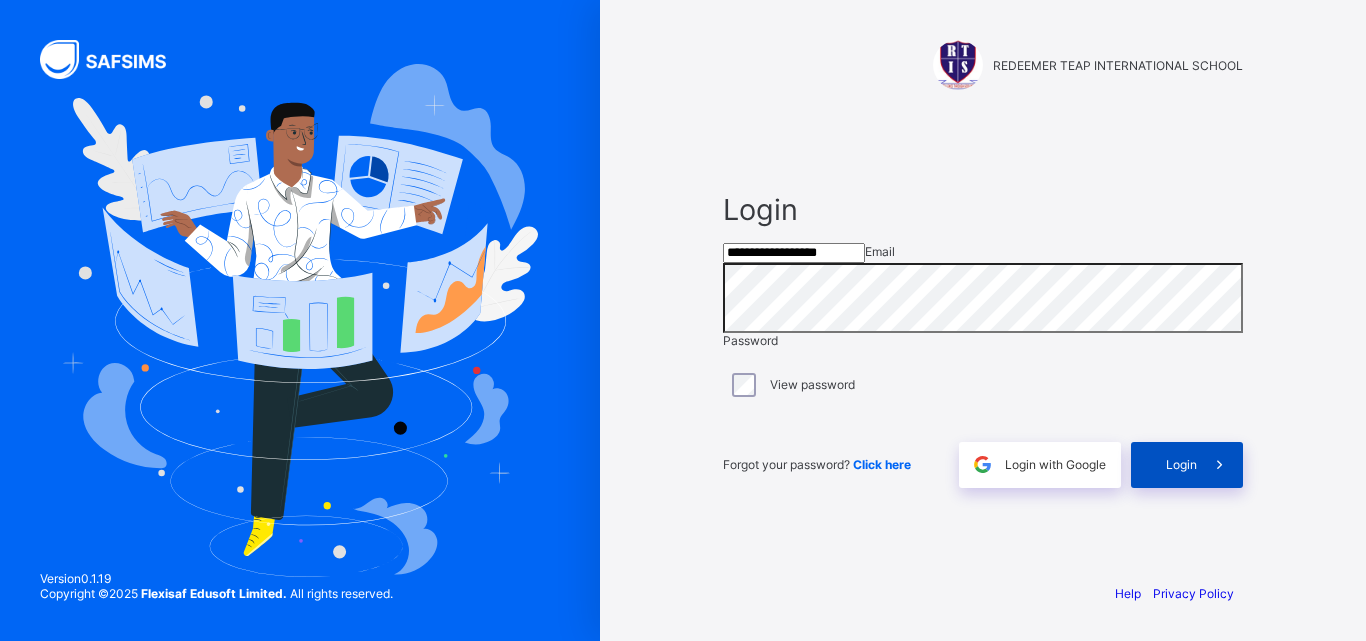 click on "Login" at bounding box center [1181, 464] 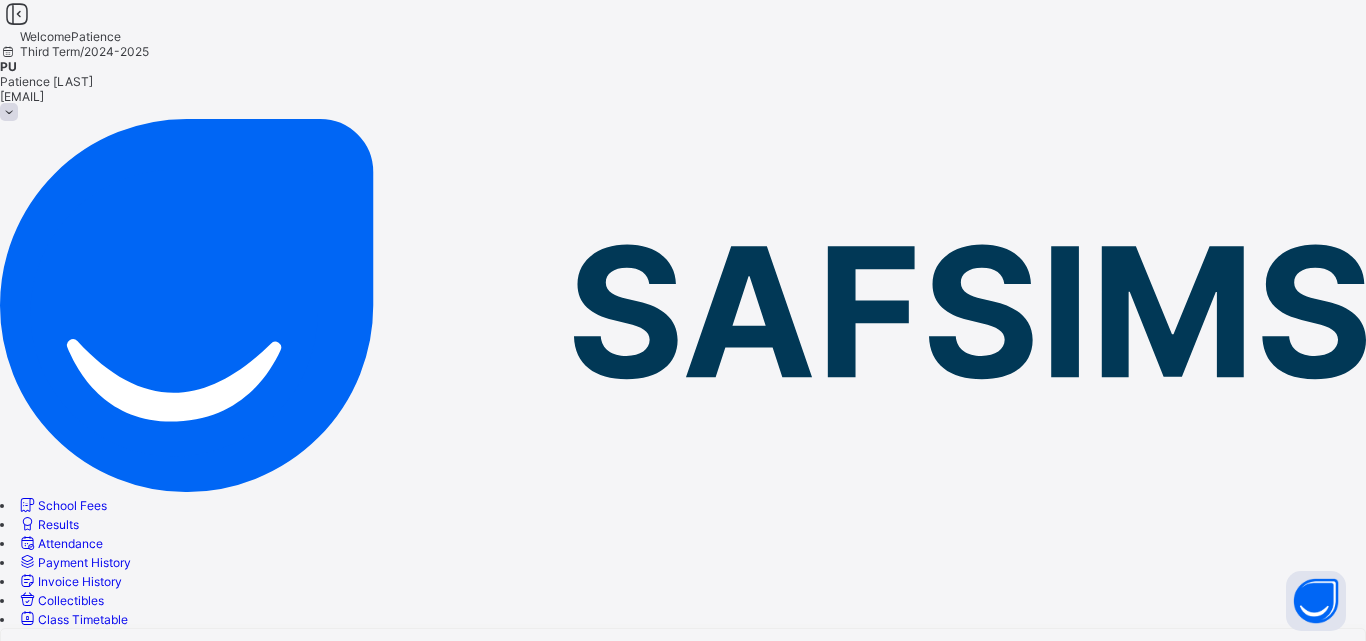 click on "Patience   Udefuna   Active   Request profile edit Change email First Name Patience  Surname Udefuna Other Name --/-- Gender Female Date of Birth Invalid date Country Nigeria State of Origin --/-- LGA --/-- Marital Status Married Phone Number +2348110835716 Email Address pudefuna@gmail.com Home / Contract Address N/A" at bounding box center (683, 789) 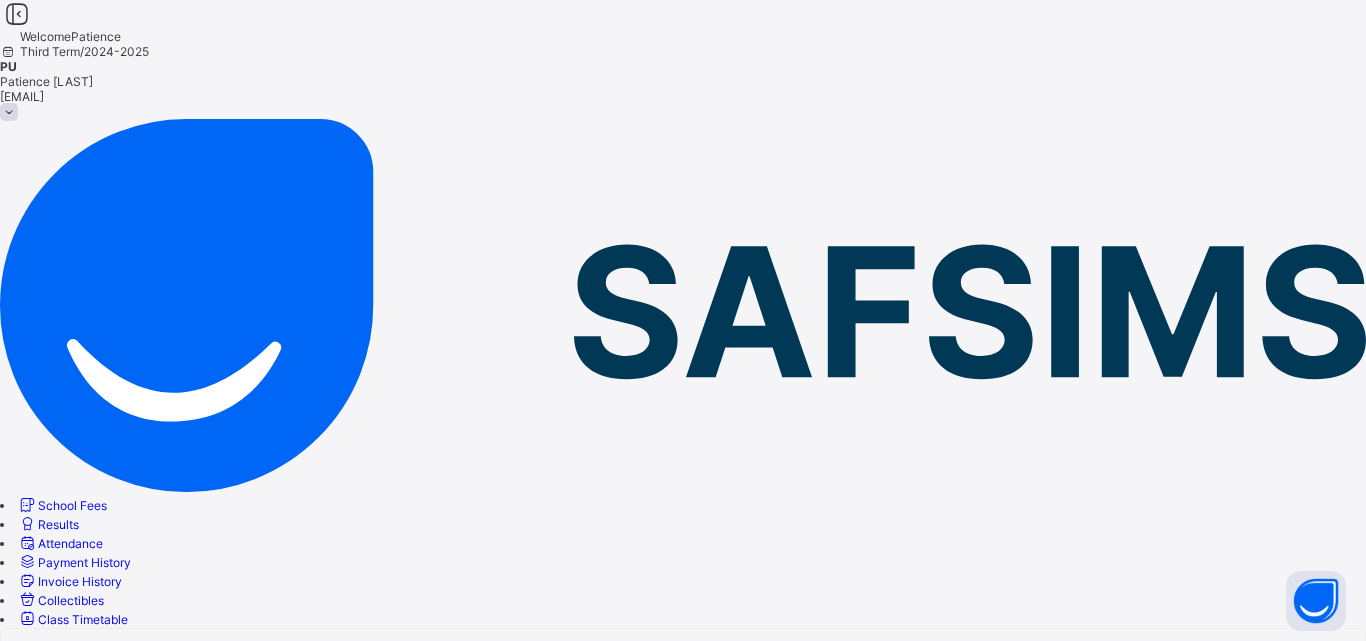 scroll, scrollTop: 194, scrollLeft: 0, axis: vertical 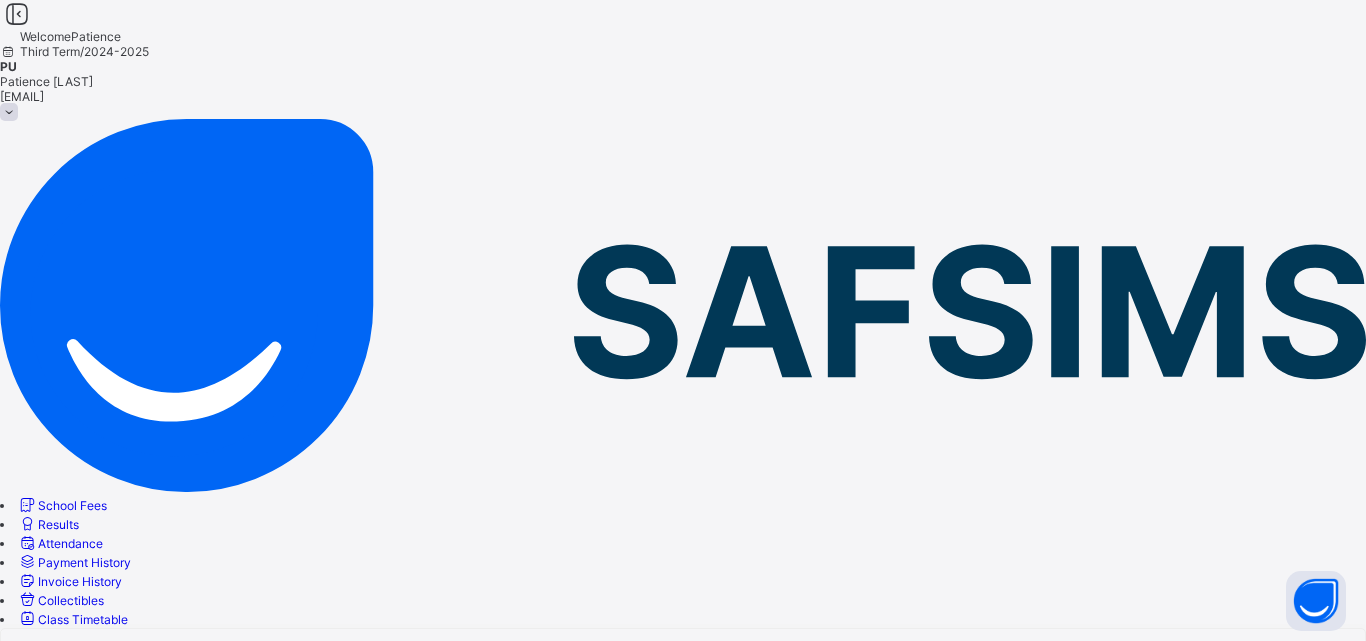 click at bounding box center (71, 1193) 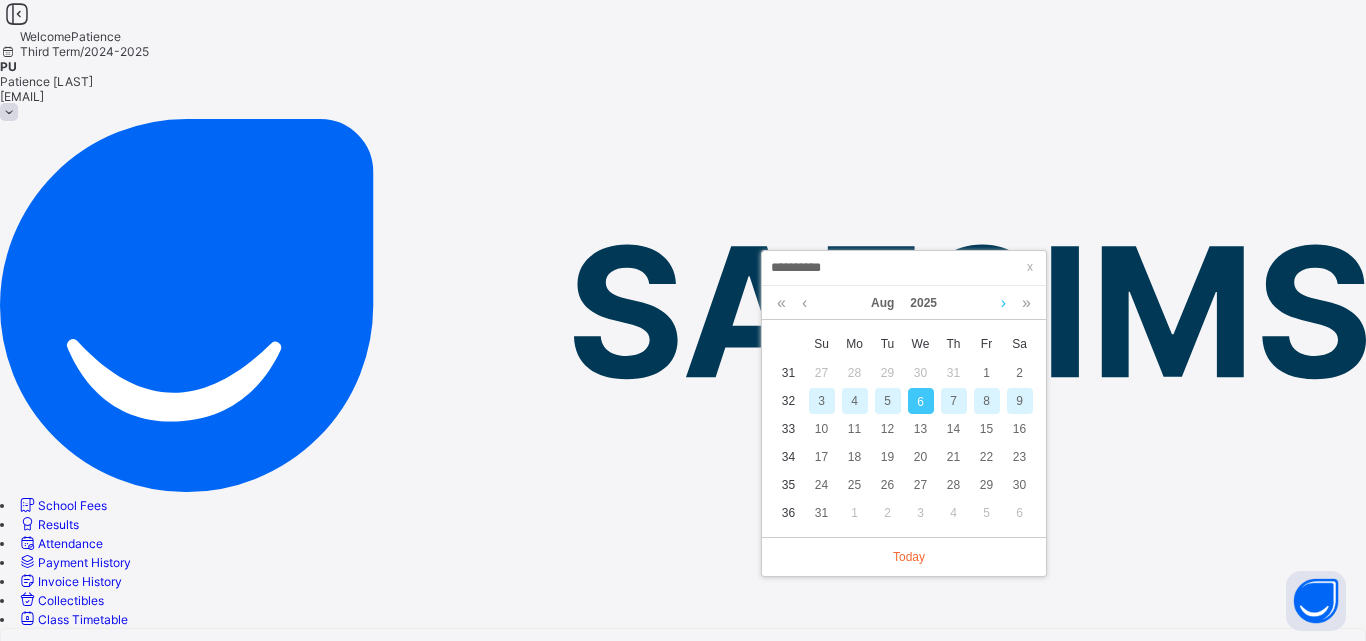 click at bounding box center [1003, 303] 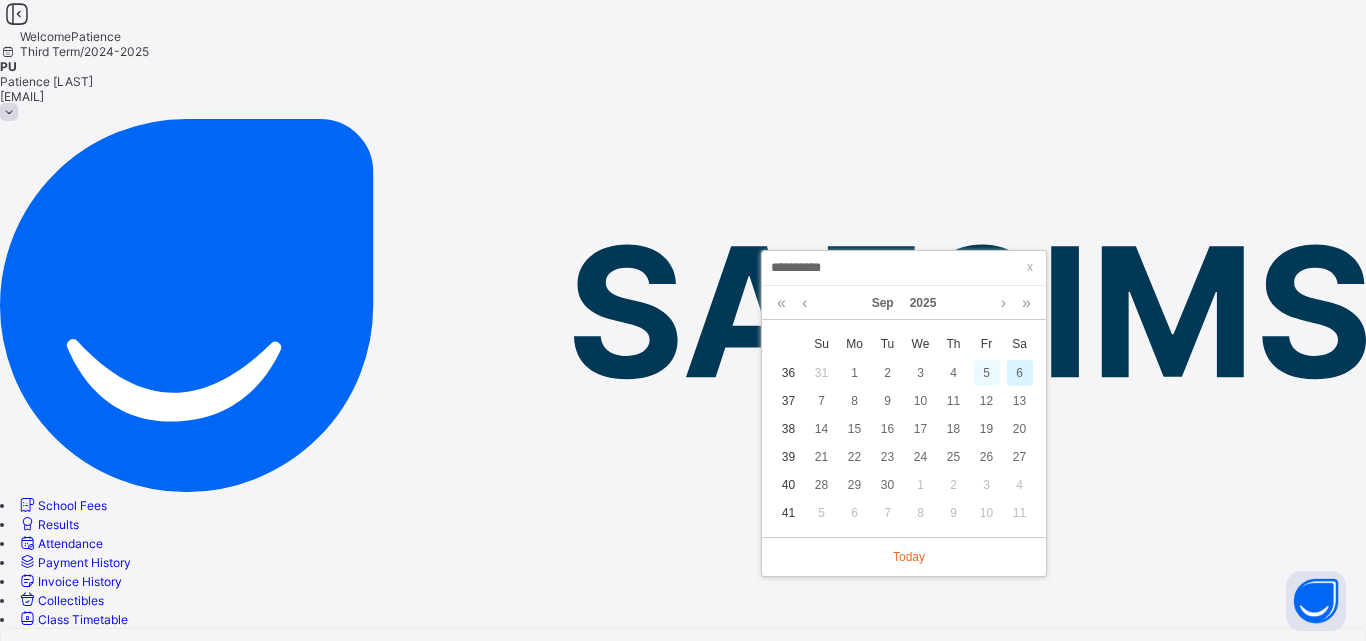 click on "5" at bounding box center (987, 373) 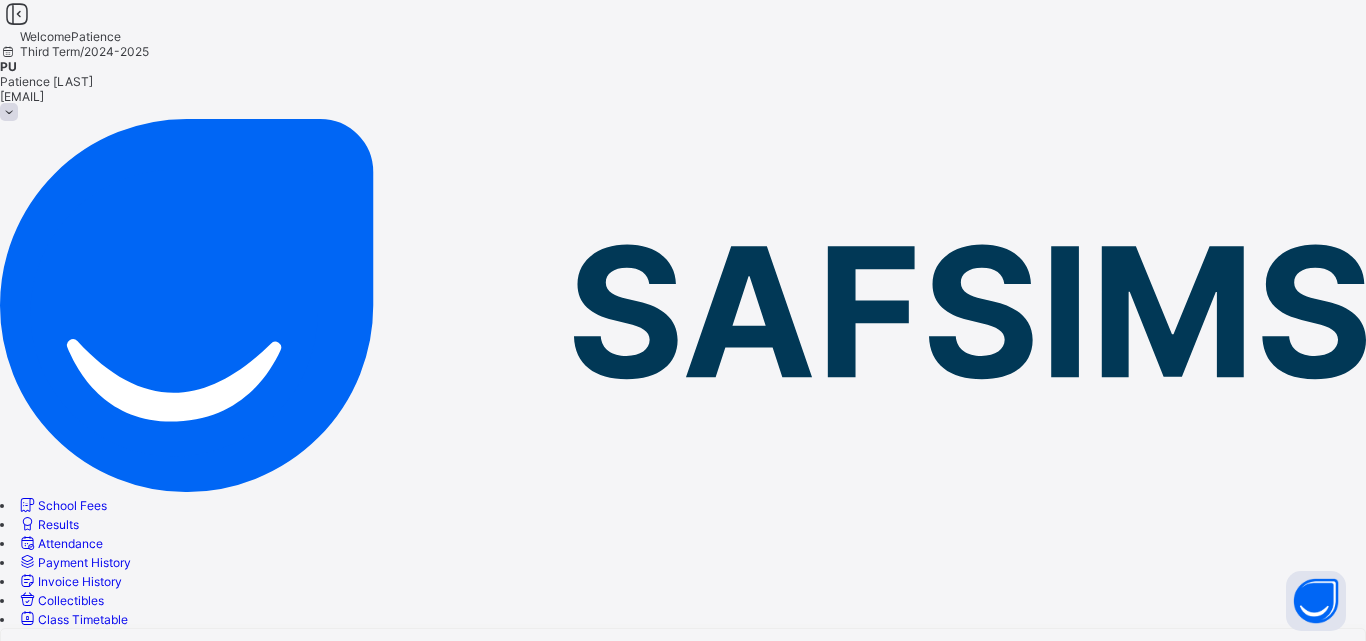 click on "**********" at bounding box center (71, 1298) 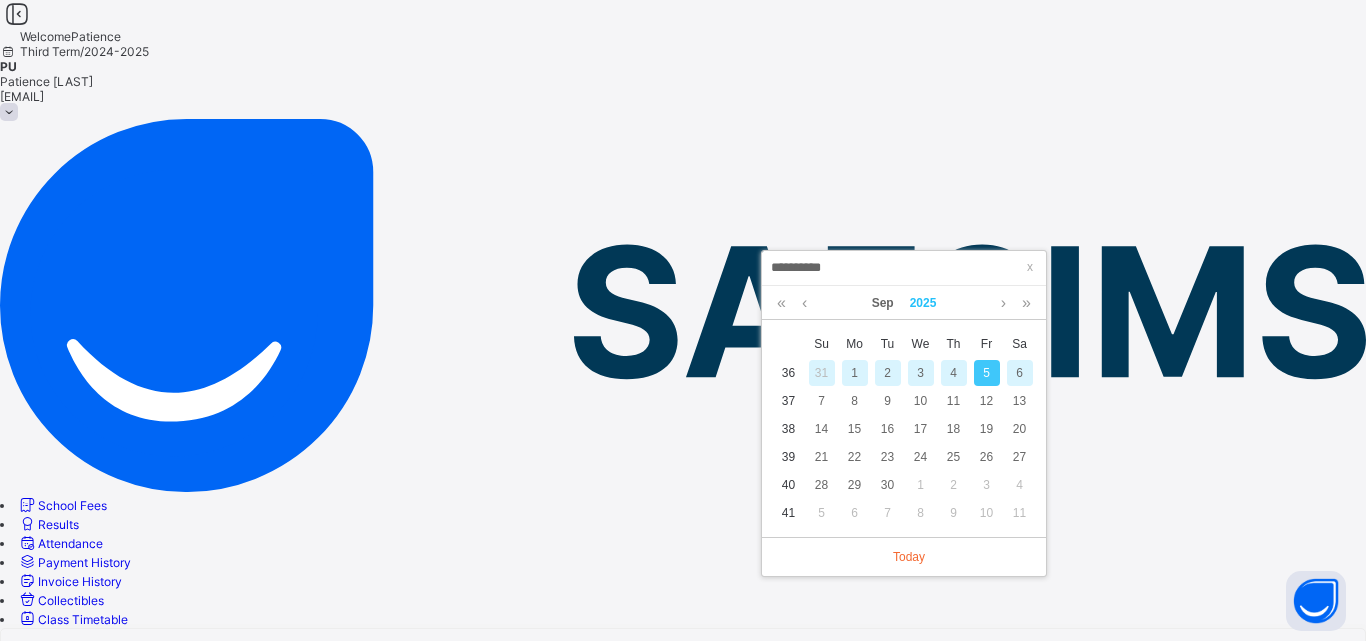 click on "2025" at bounding box center [923, 303] 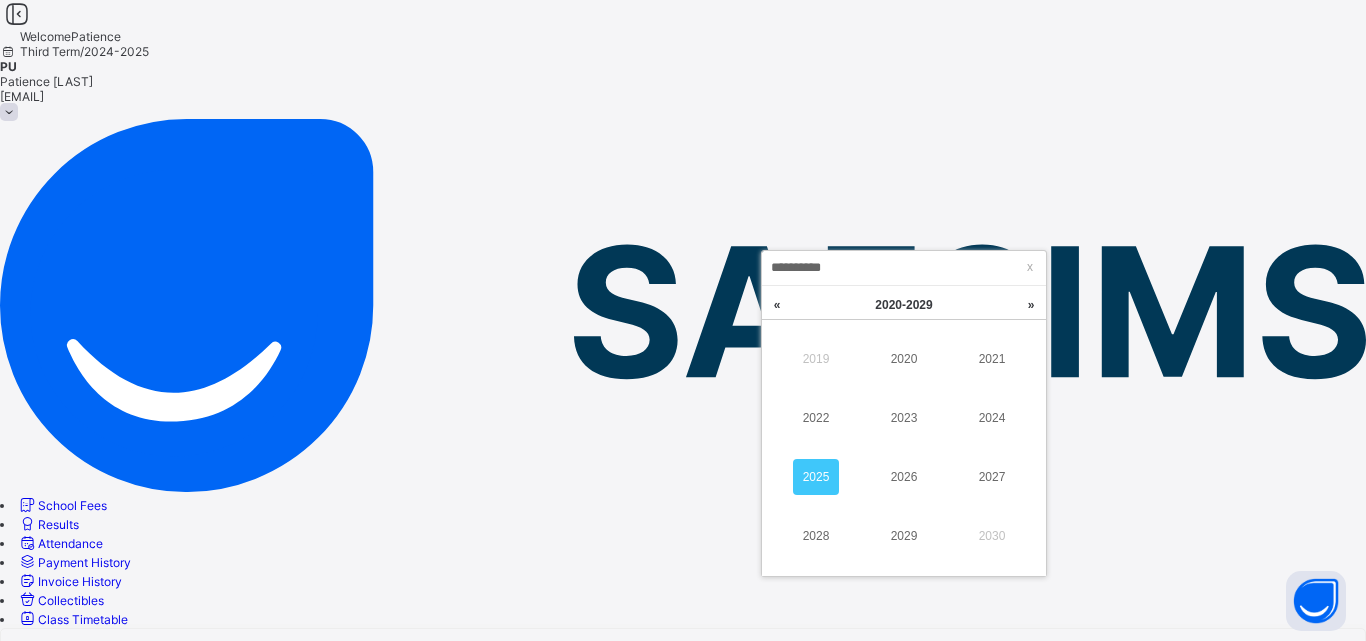 click on "2023" at bounding box center (904, 417) 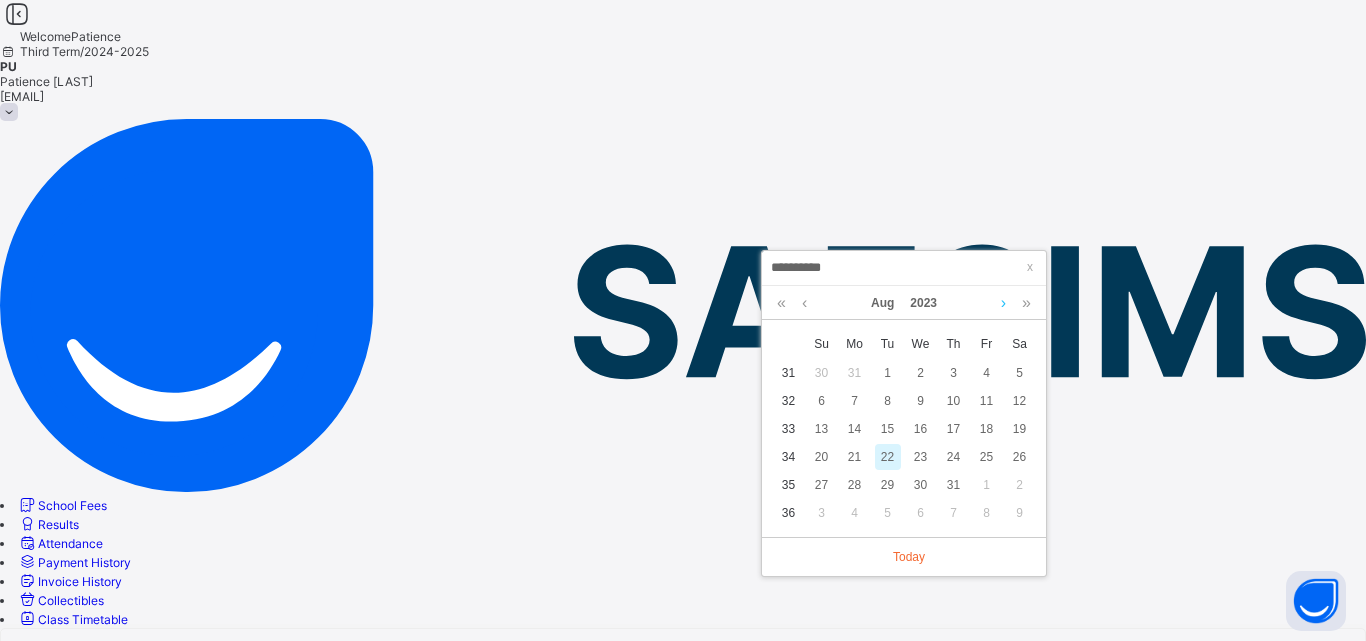 click at bounding box center [1003, 303] 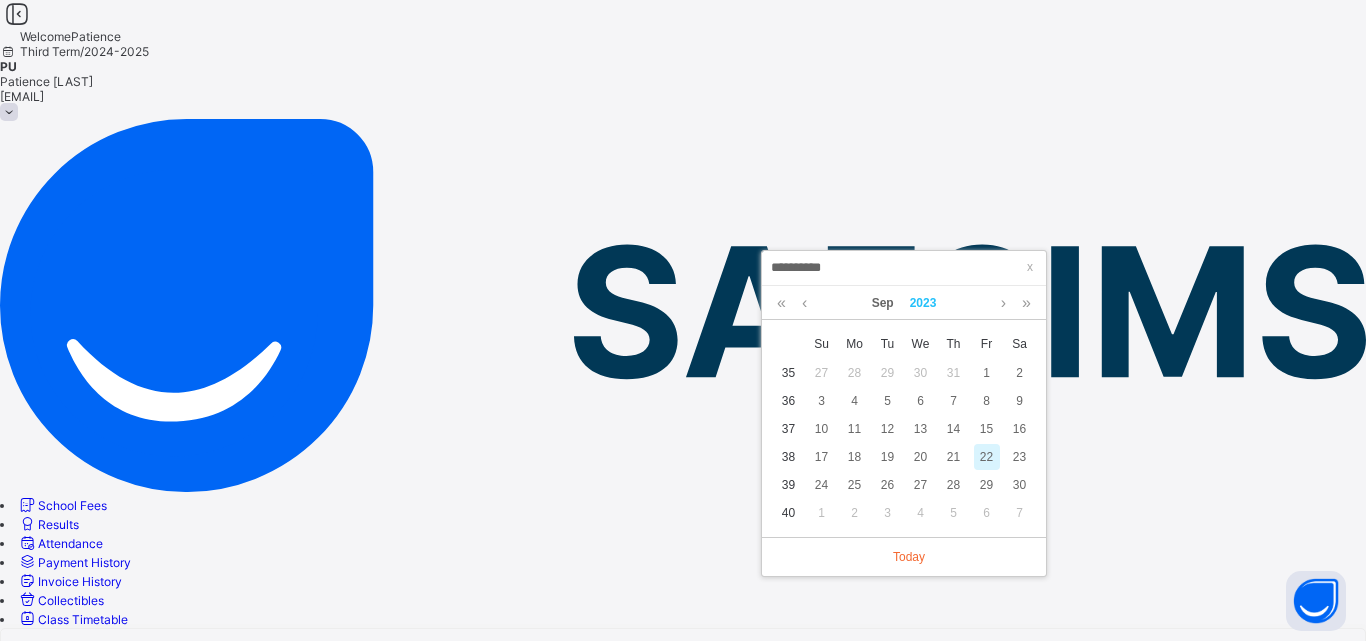 click on "2023" at bounding box center (923, 303) 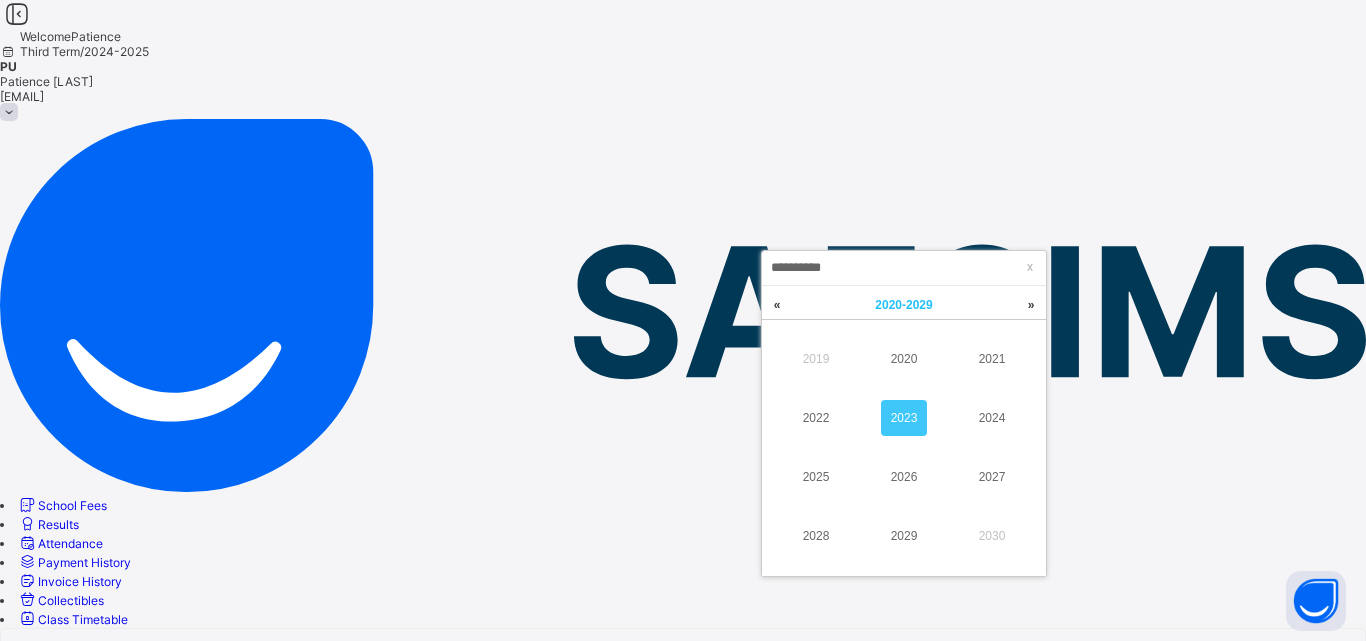 click on "2020 - 2029" at bounding box center [903, 305] 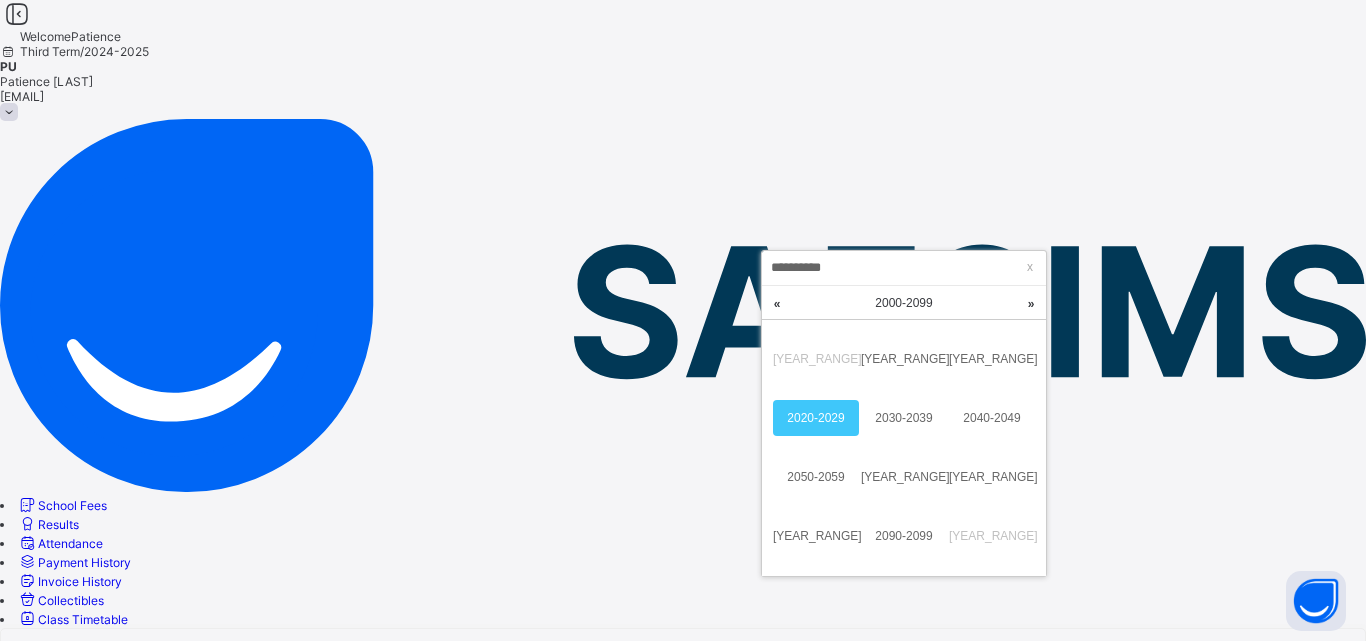 click on "2000 - 2099" at bounding box center [904, 303] 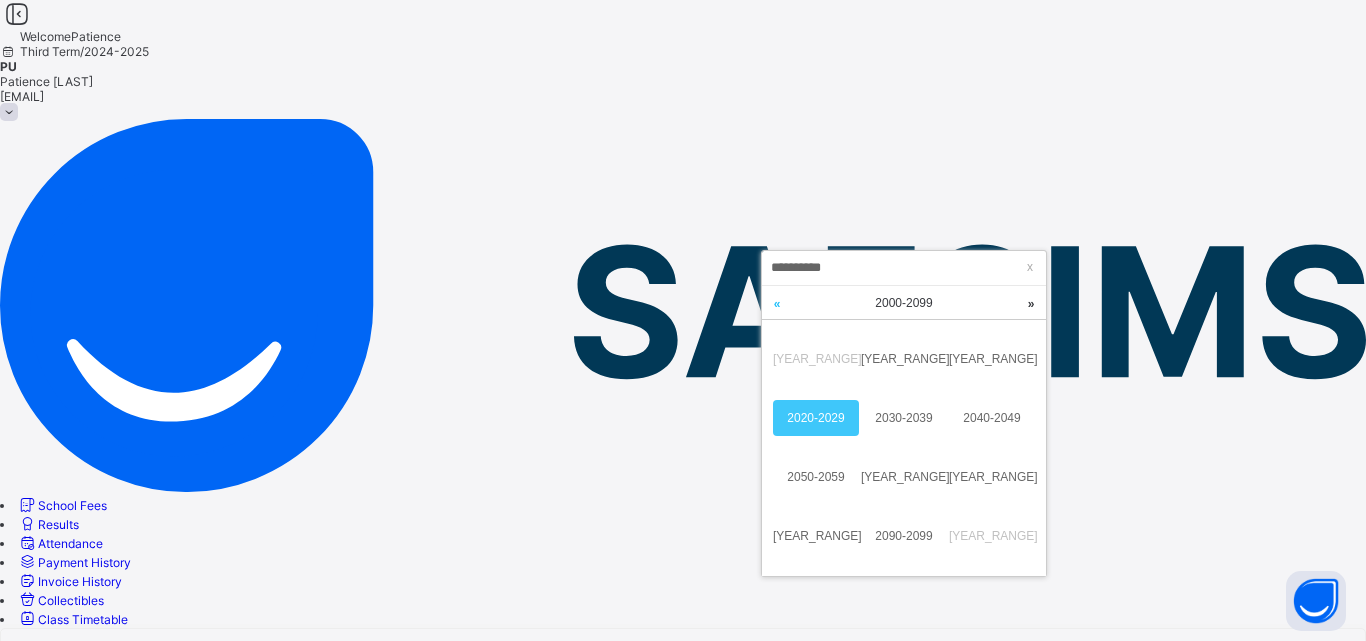 click at bounding box center (777, 304) 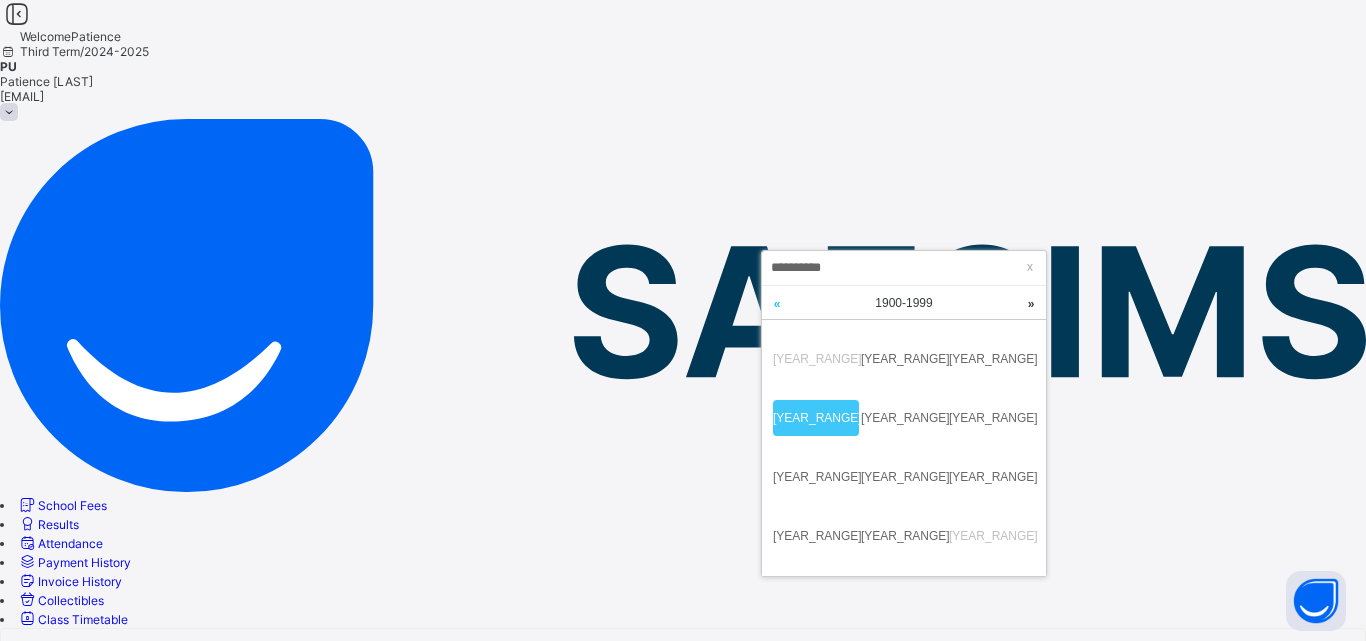 click at bounding box center (777, 304) 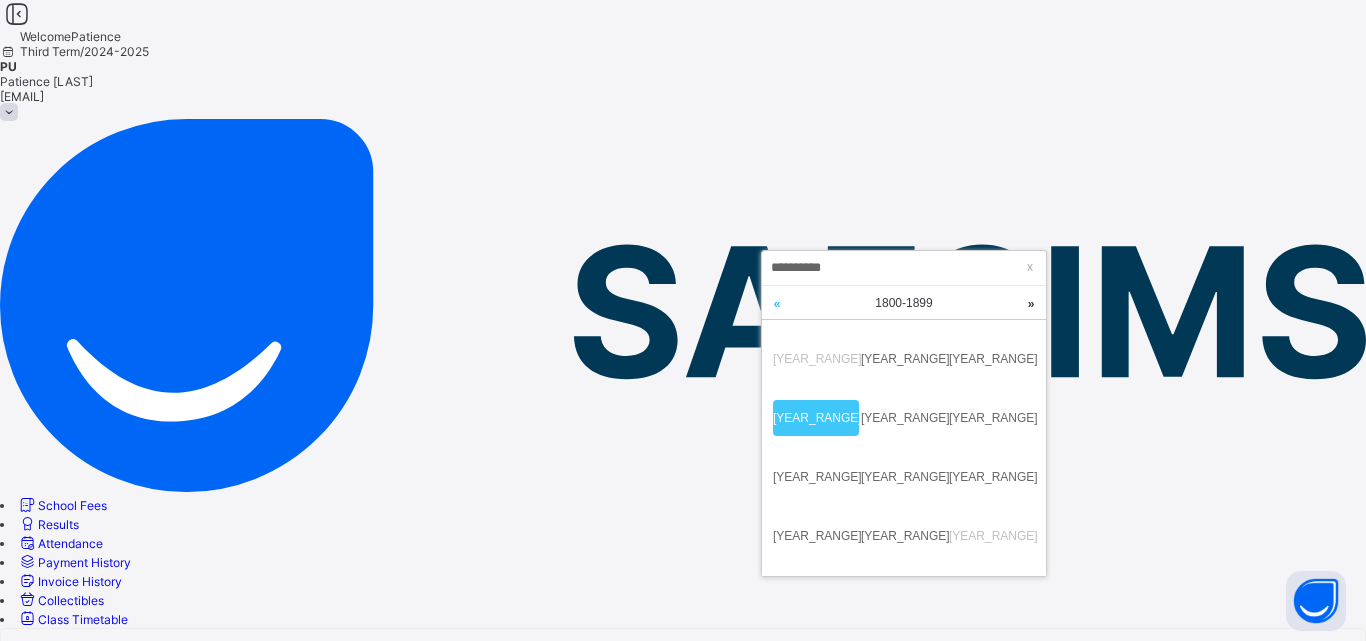 click at bounding box center (777, 304) 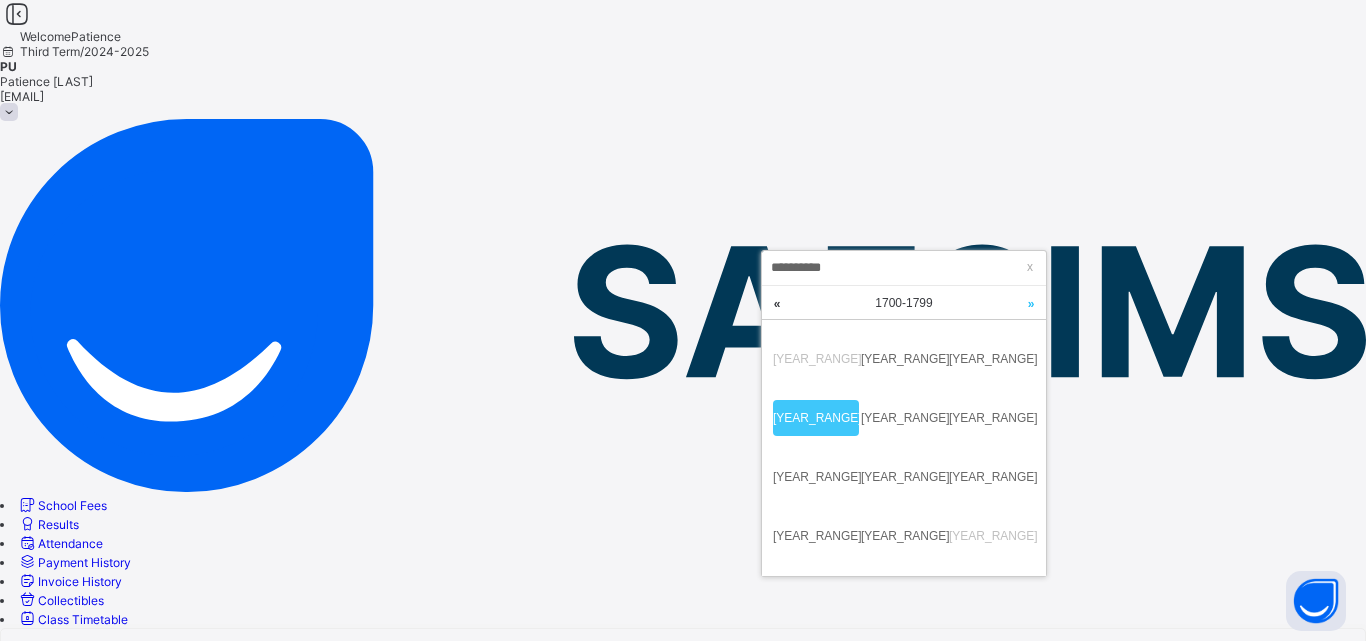 click at bounding box center [1031, 304] 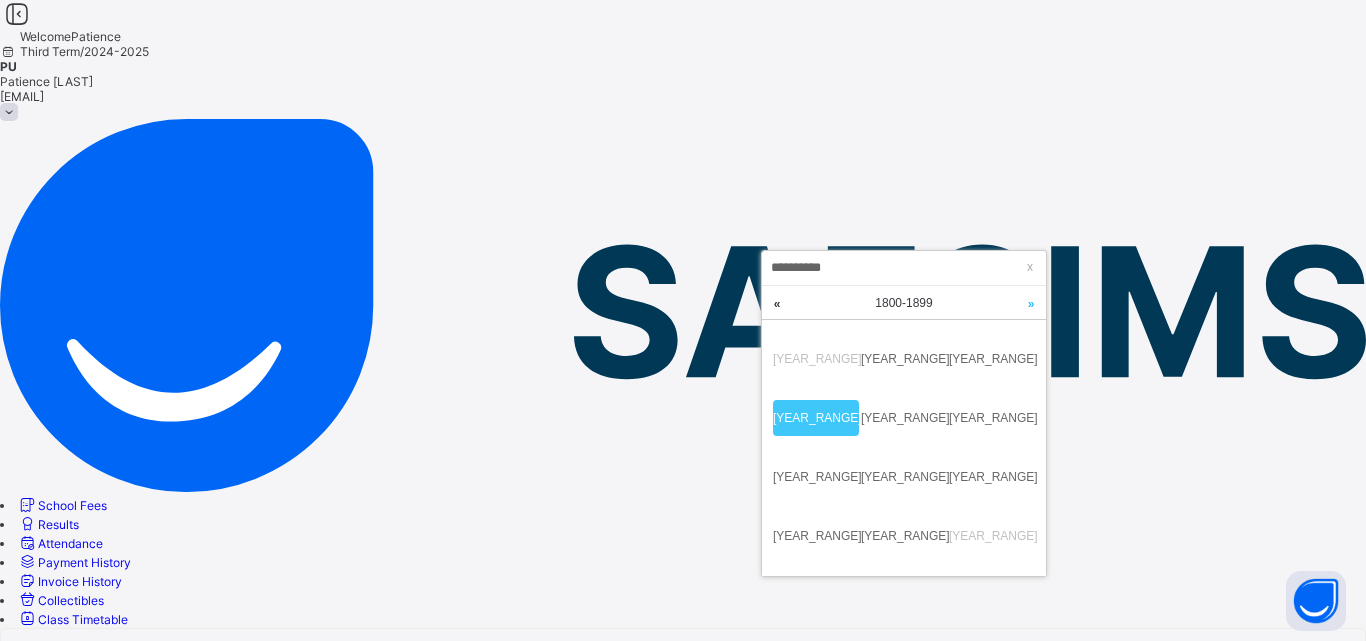 click at bounding box center [1031, 304] 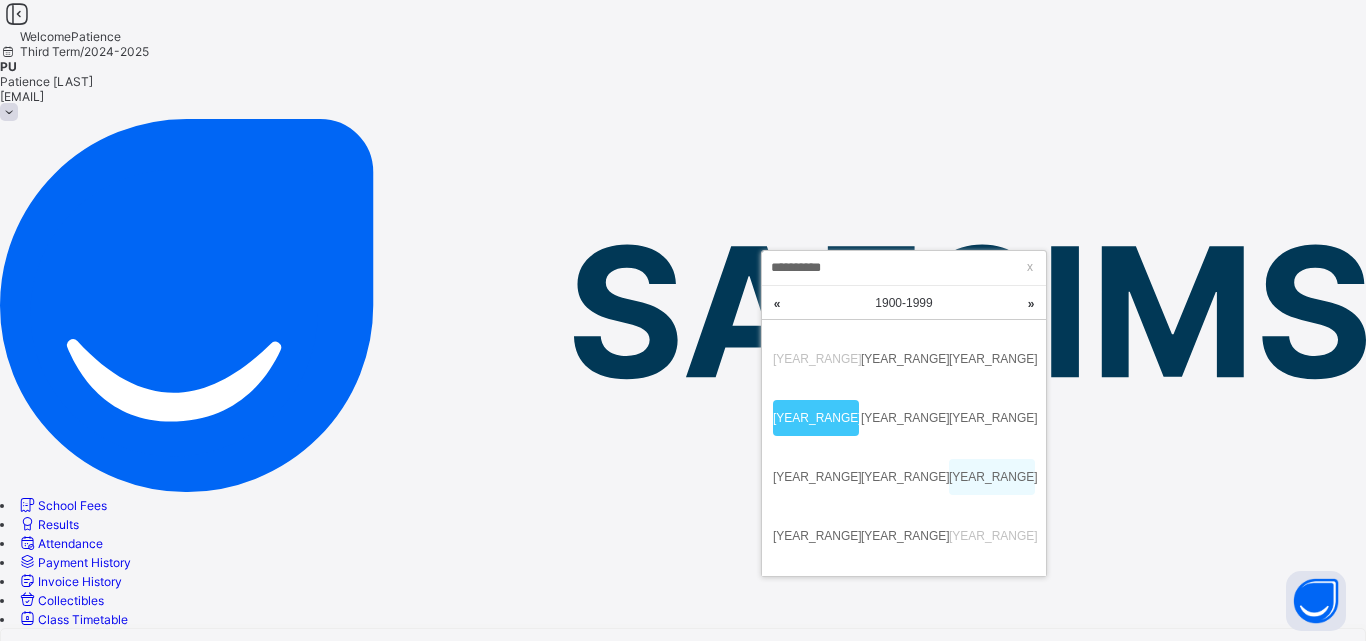 click on "1970-1979" at bounding box center (992, 477) 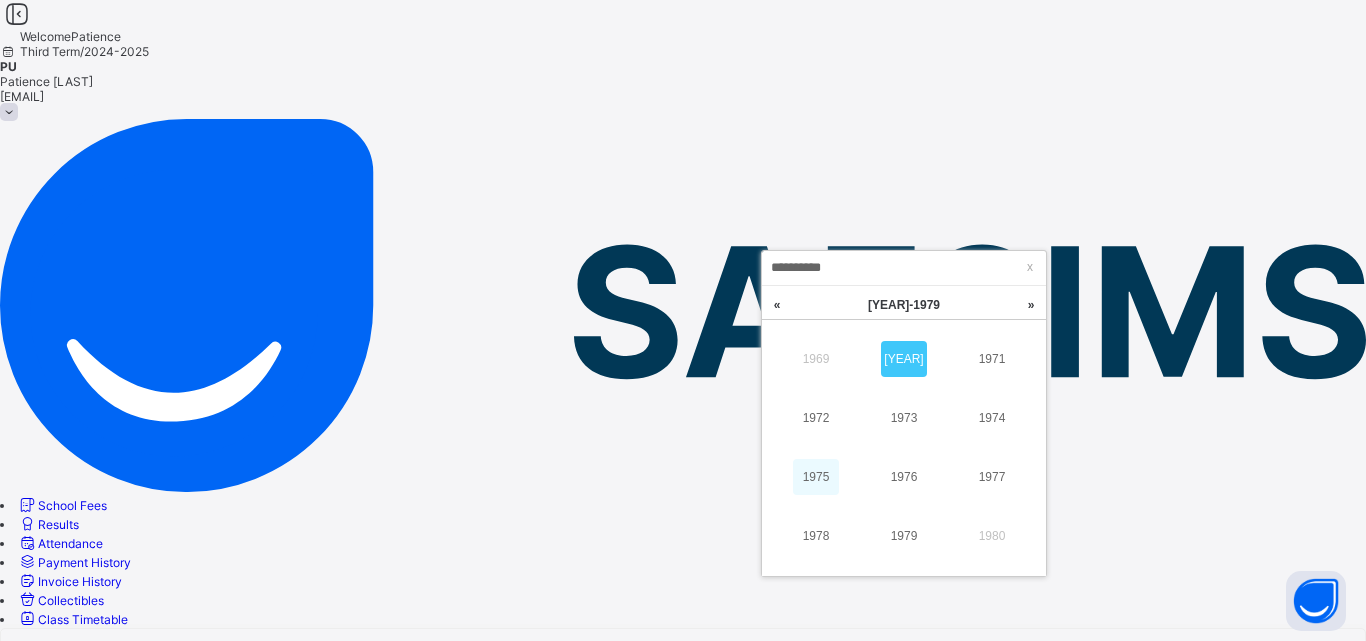 click on "1975" at bounding box center (816, 477) 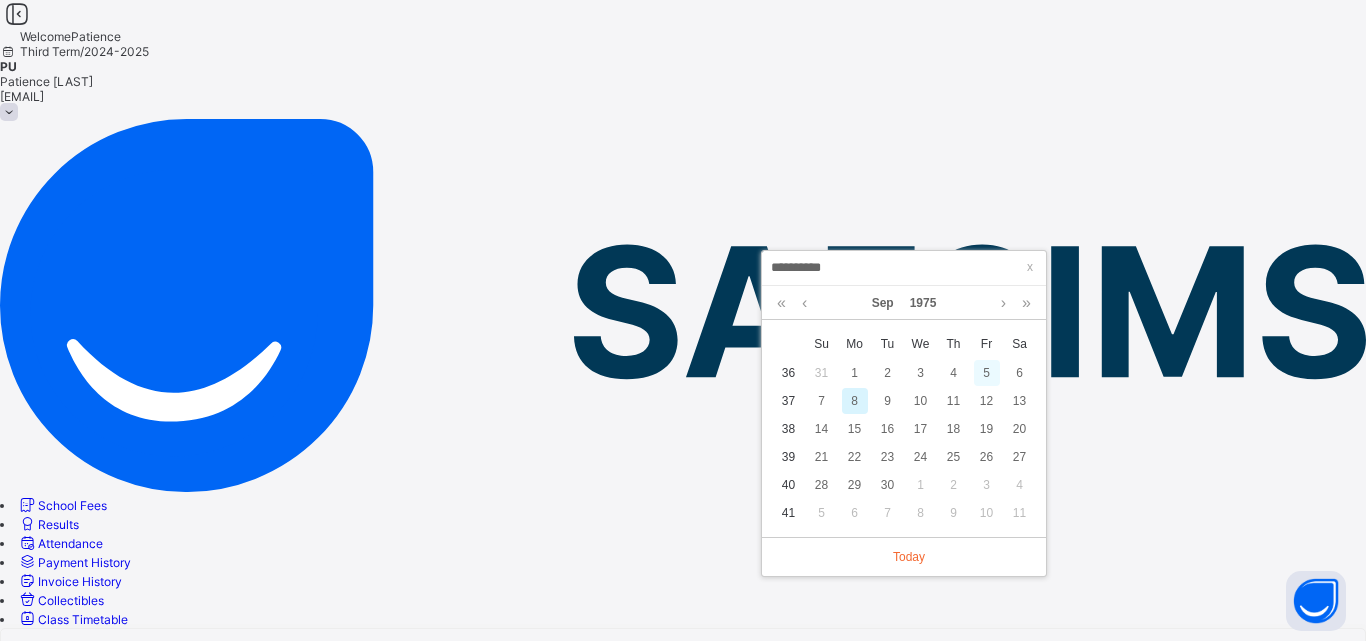 click on "5" at bounding box center (987, 373) 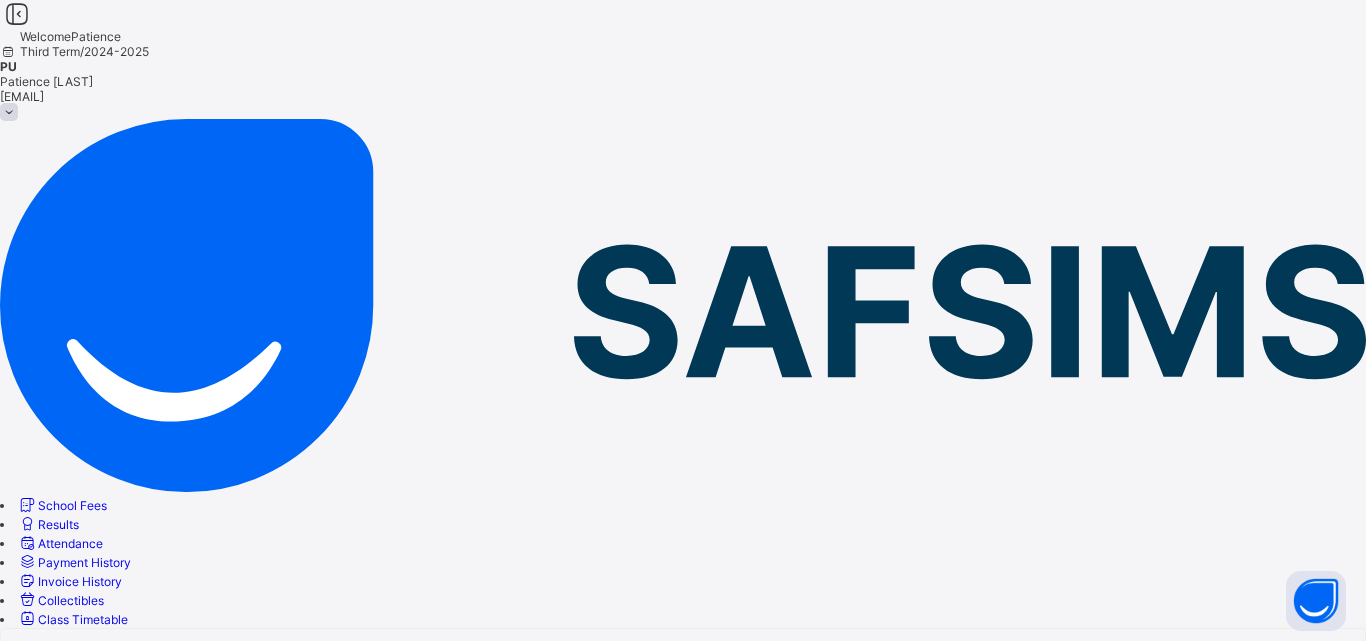 click at bounding box center [1347, 1364] 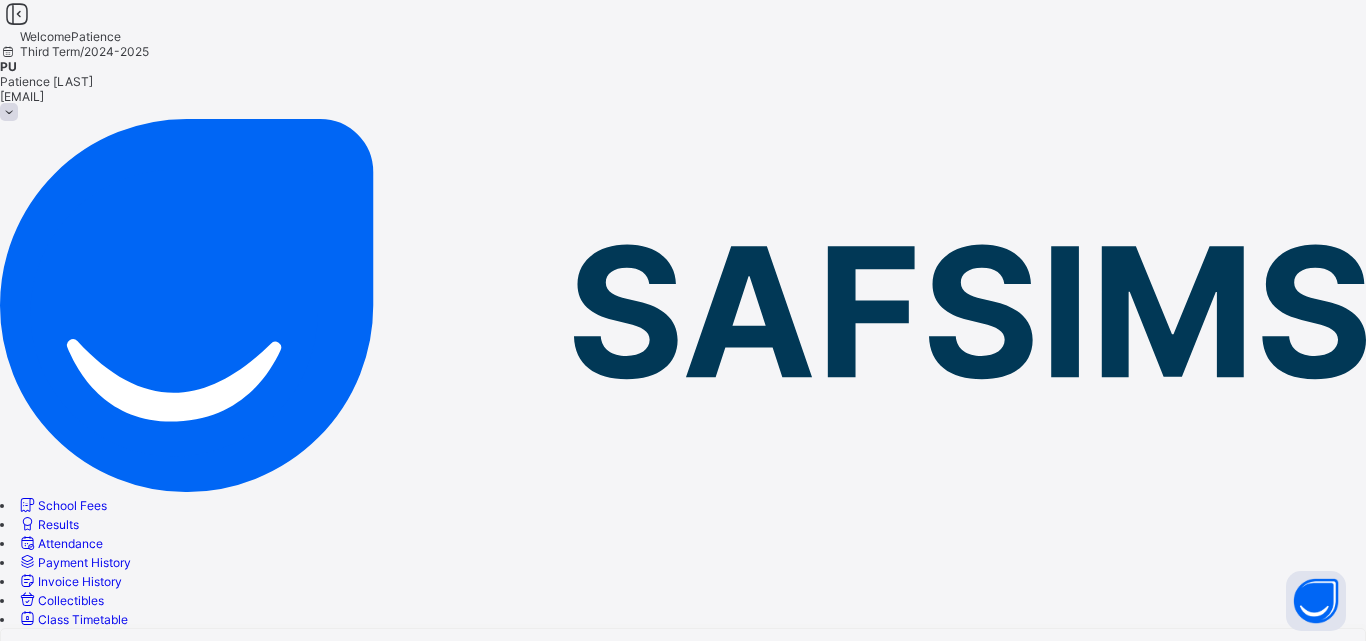 scroll, scrollTop: 374, scrollLeft: 0, axis: vertical 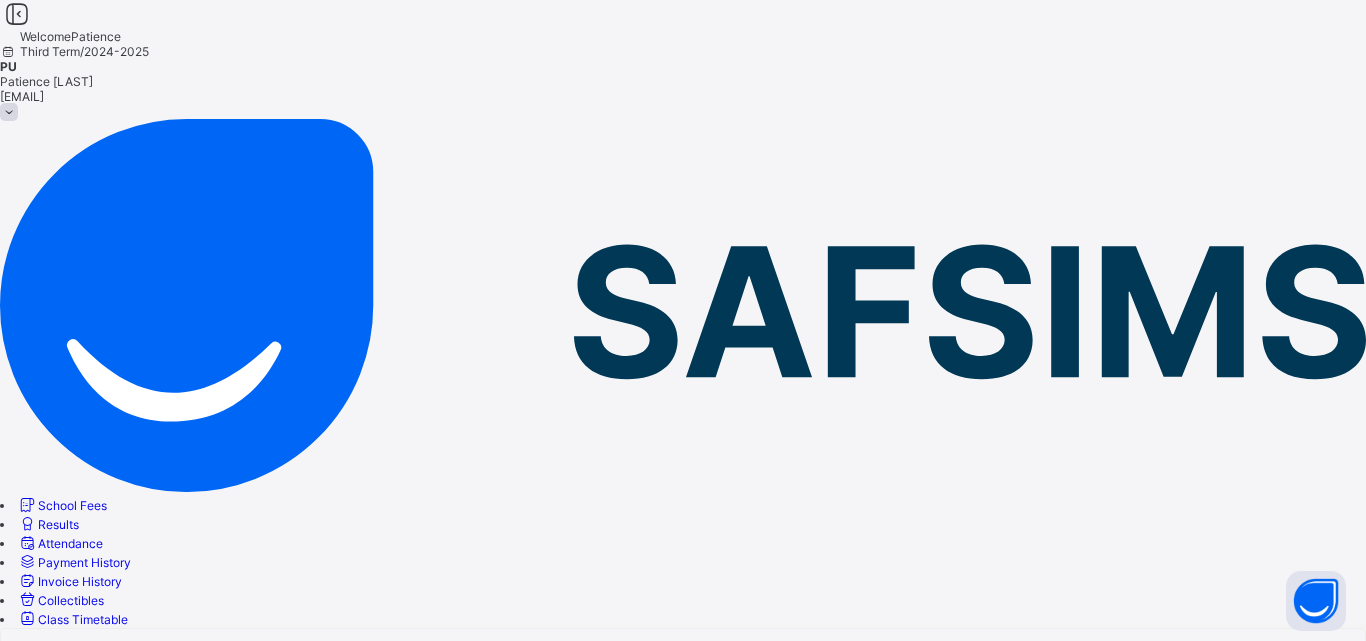 click 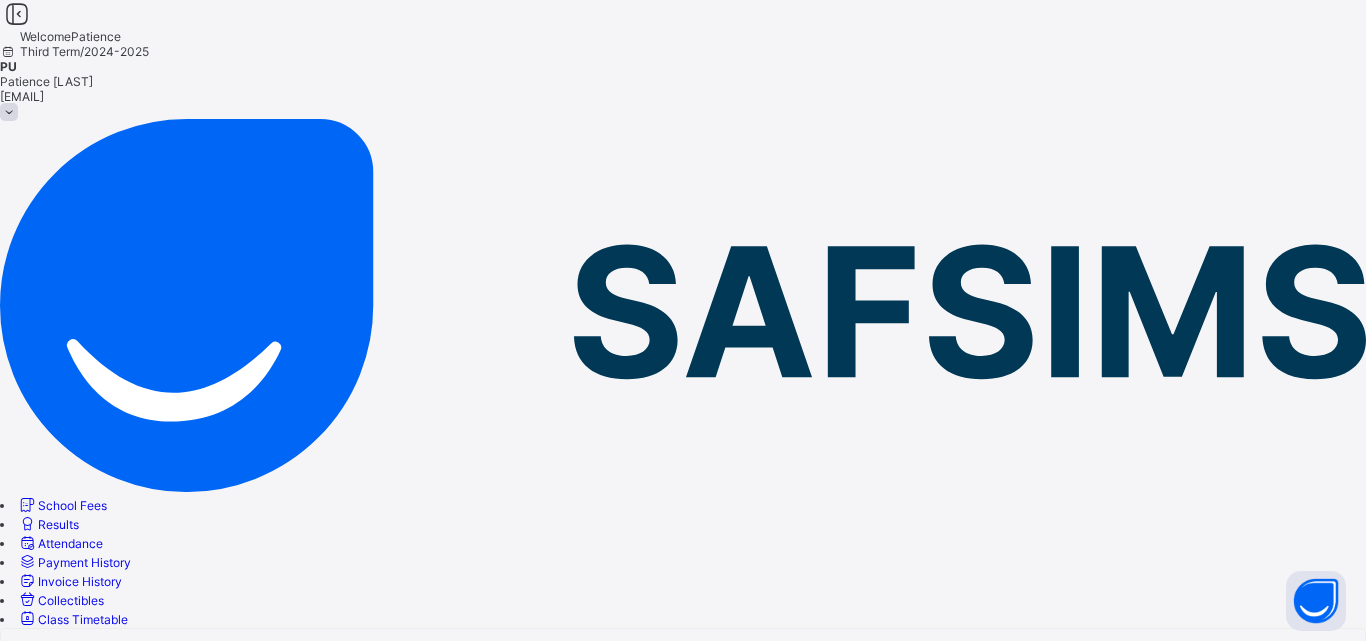 scroll, scrollTop: 227, scrollLeft: 0, axis: vertical 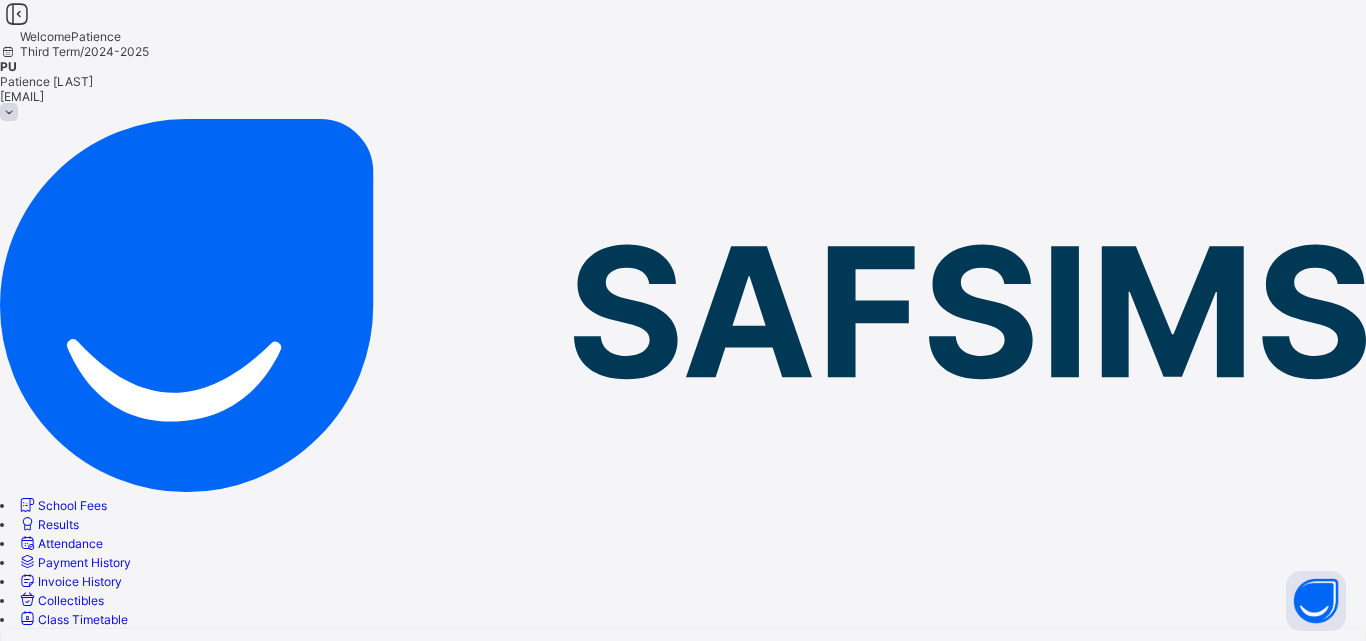 click on "Nnewi North" at bounding box center (683, 1772) 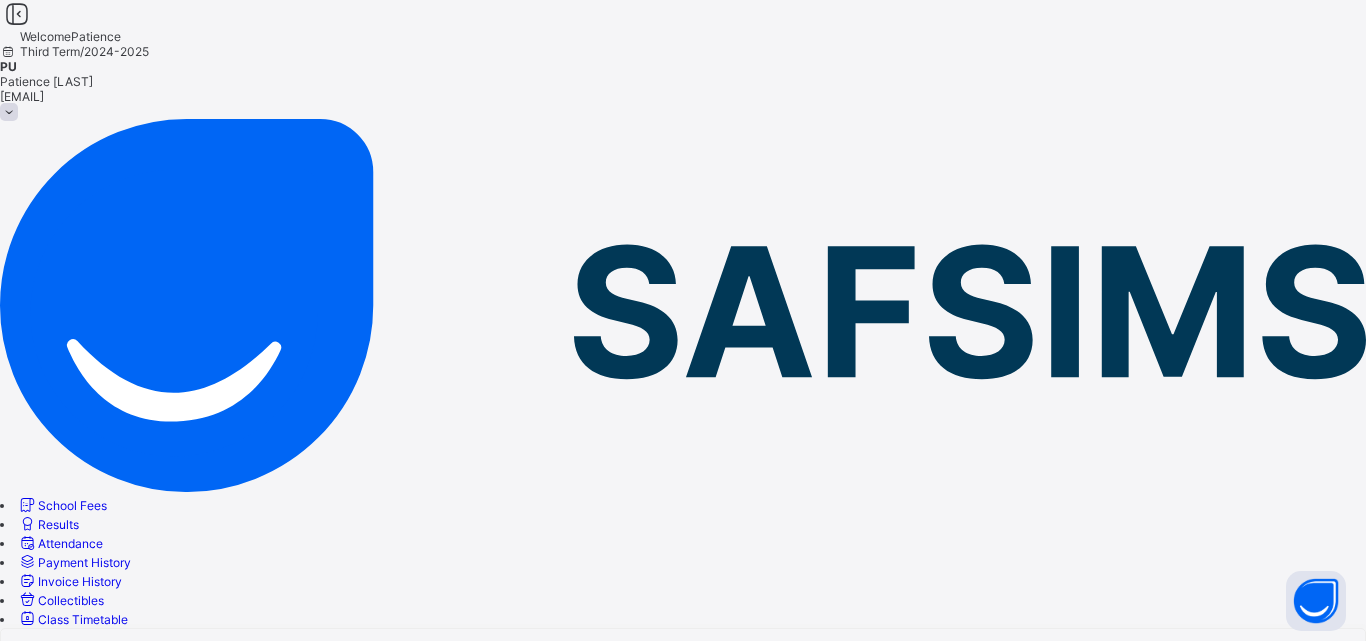 scroll, scrollTop: 472, scrollLeft: 0, axis: vertical 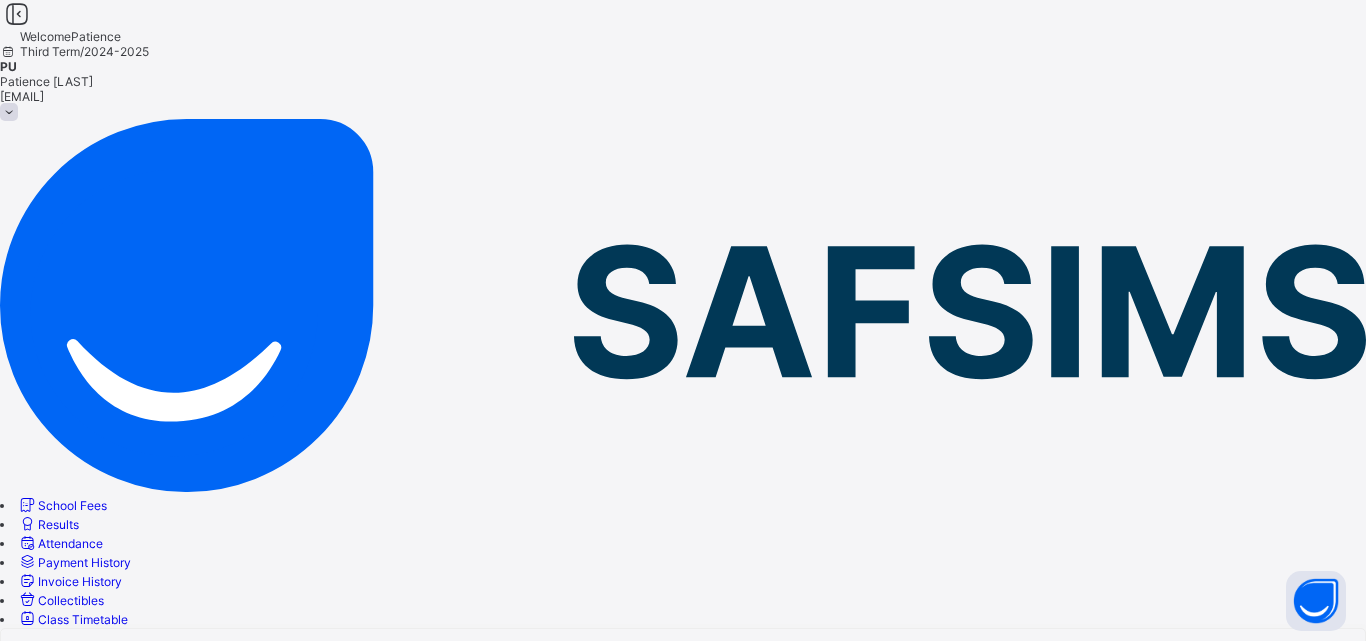 click on "Next" at bounding box center [683, 1767] 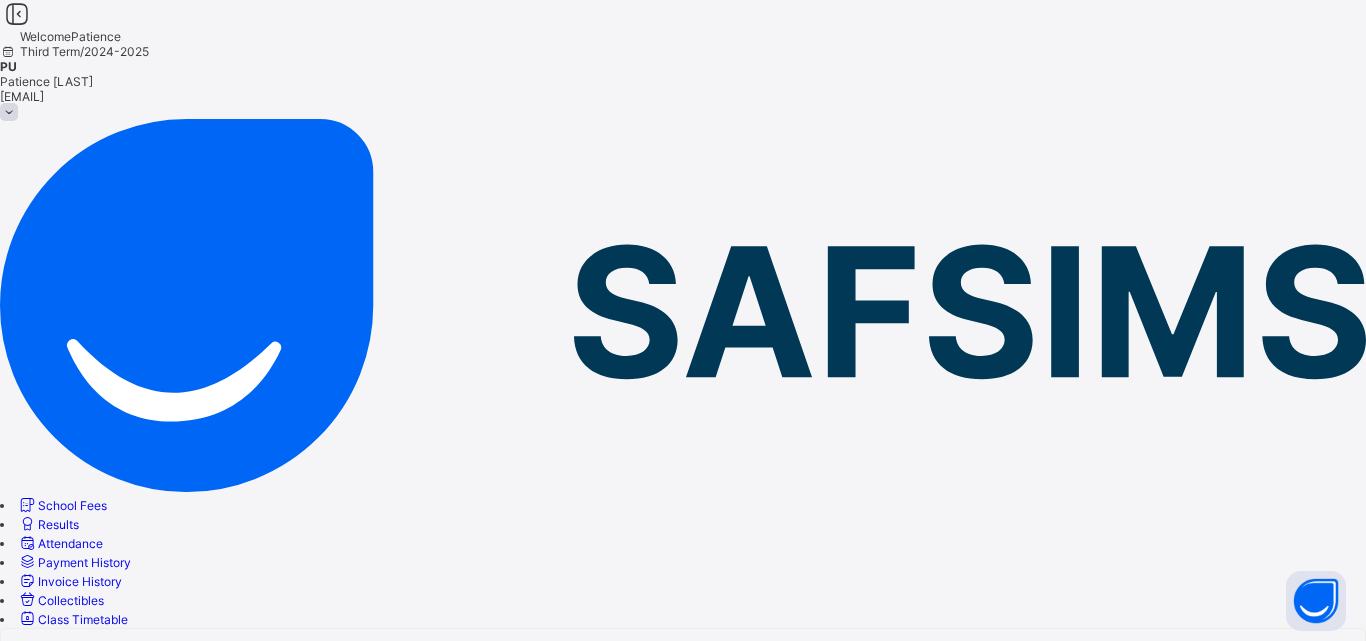scroll, scrollTop: 76, scrollLeft: 0, axis: vertical 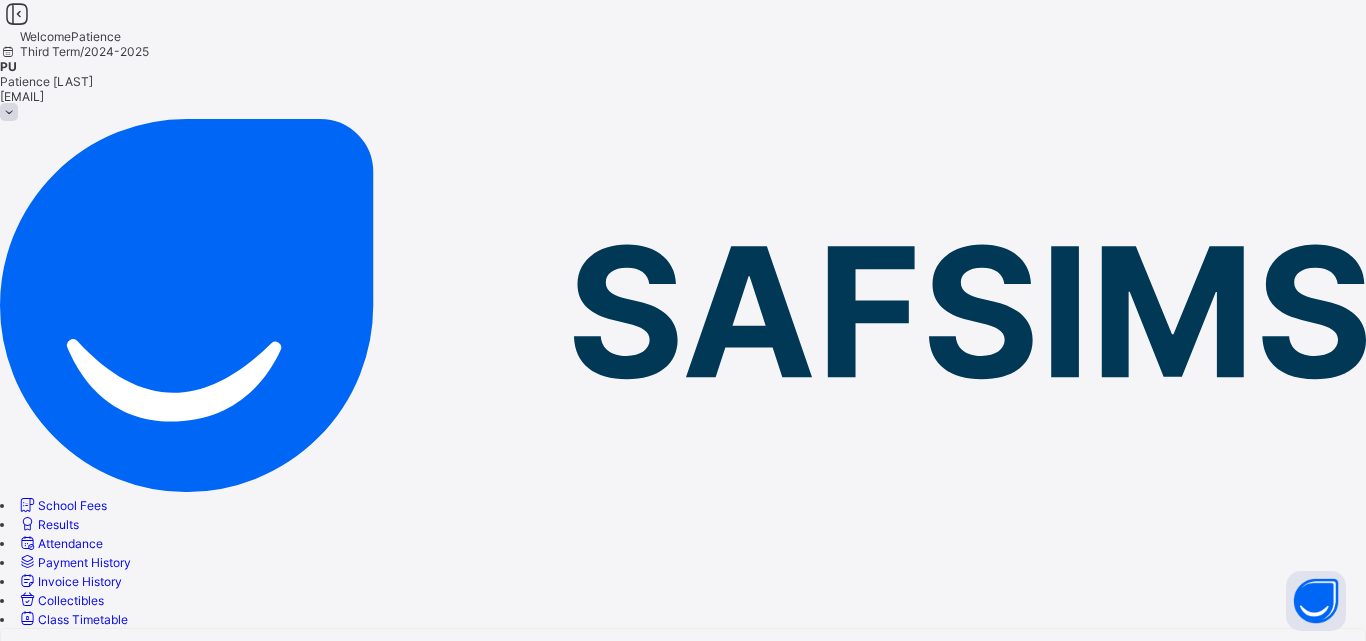 drag, startPoint x: 1365, startPoint y: 239, endPoint x: 1337, endPoint y: 303, distance: 69.856995 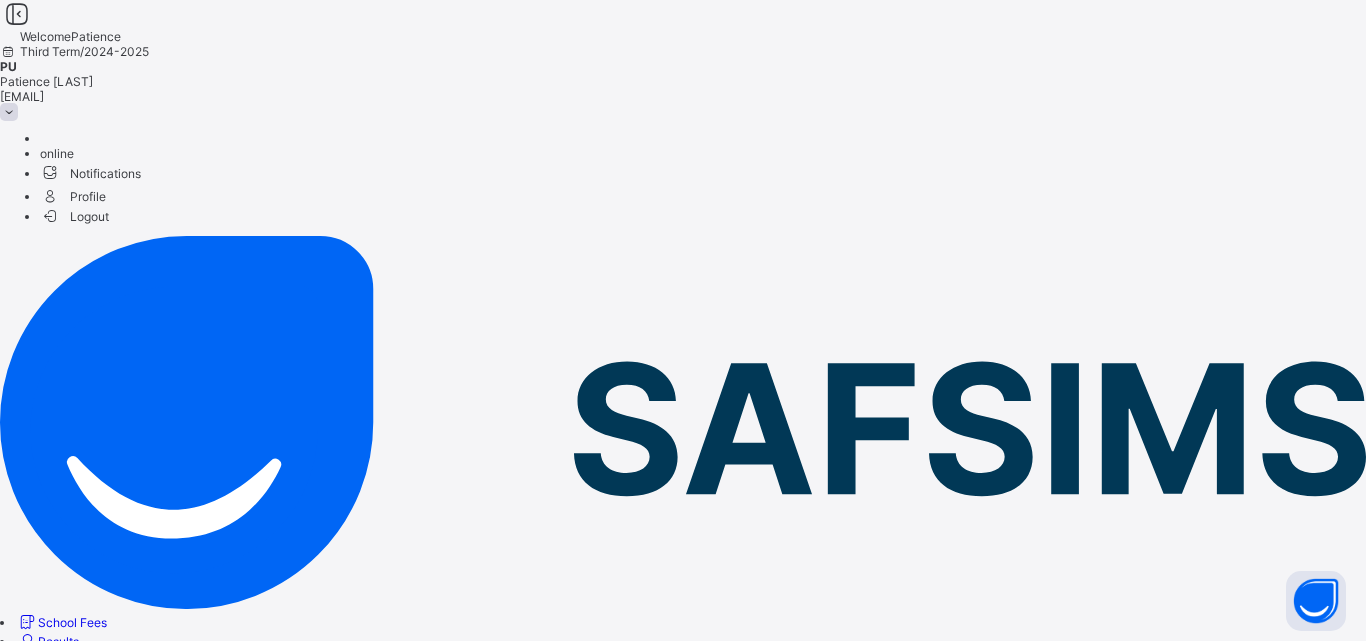 click on "Logout" at bounding box center (74, 216) 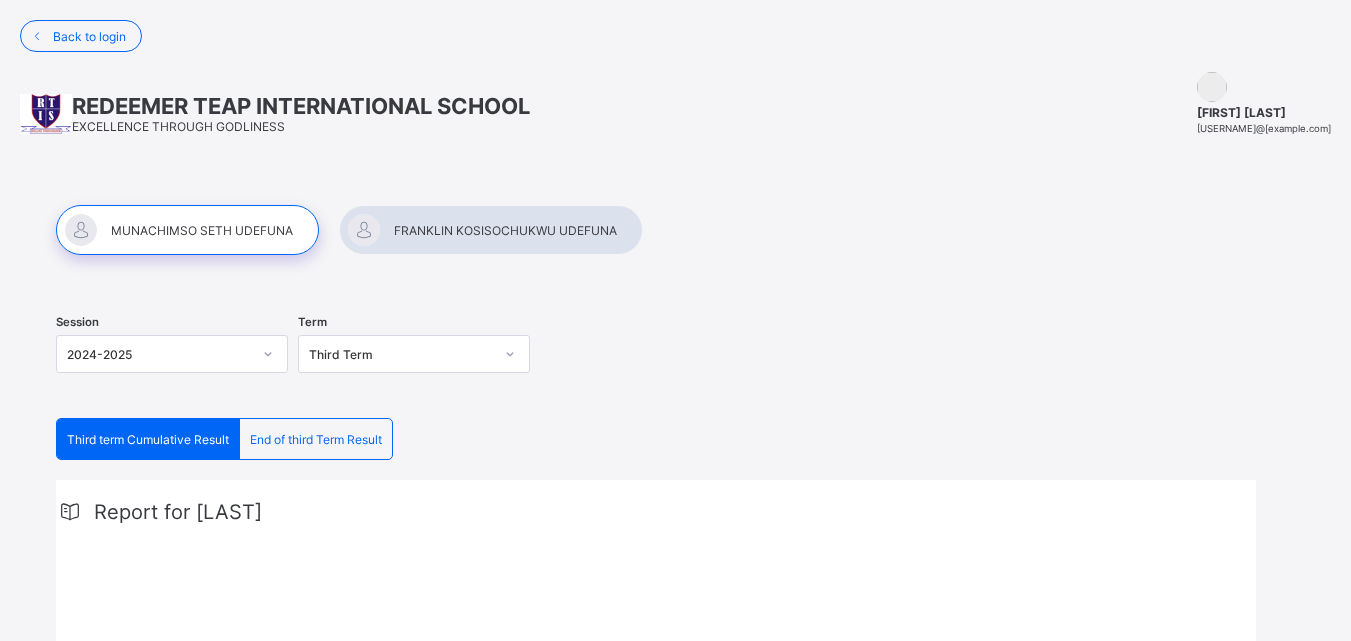 scroll, scrollTop: 0, scrollLeft: 0, axis: both 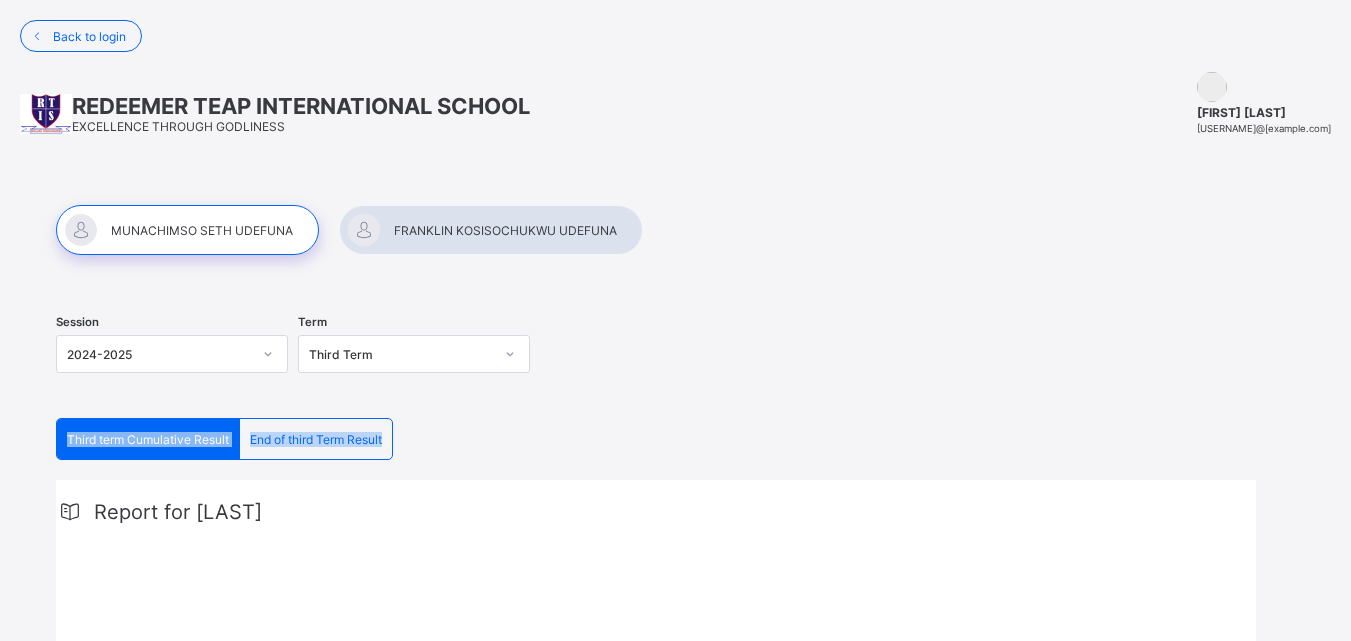 drag, startPoint x: 0, startPoint y: 0, endPoint x: 1362, endPoint y: 355, distance: 1407.5045 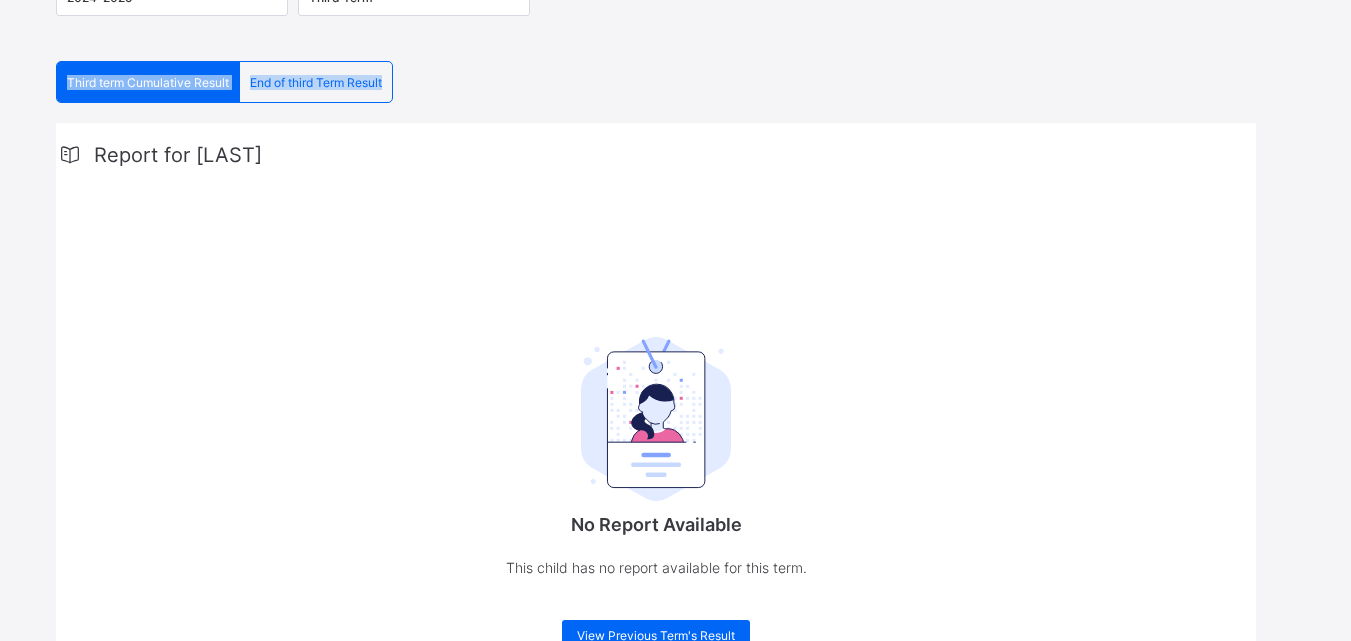 scroll, scrollTop: 428, scrollLeft: 0, axis: vertical 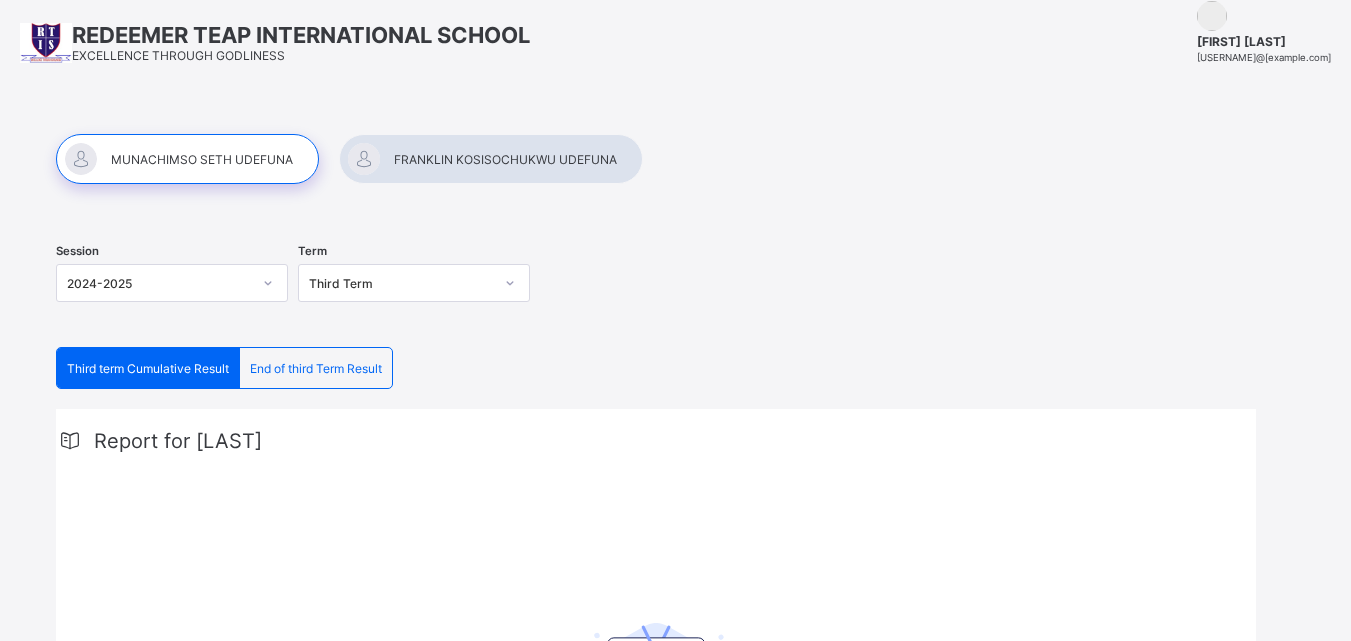 click at bounding box center (187, 159) 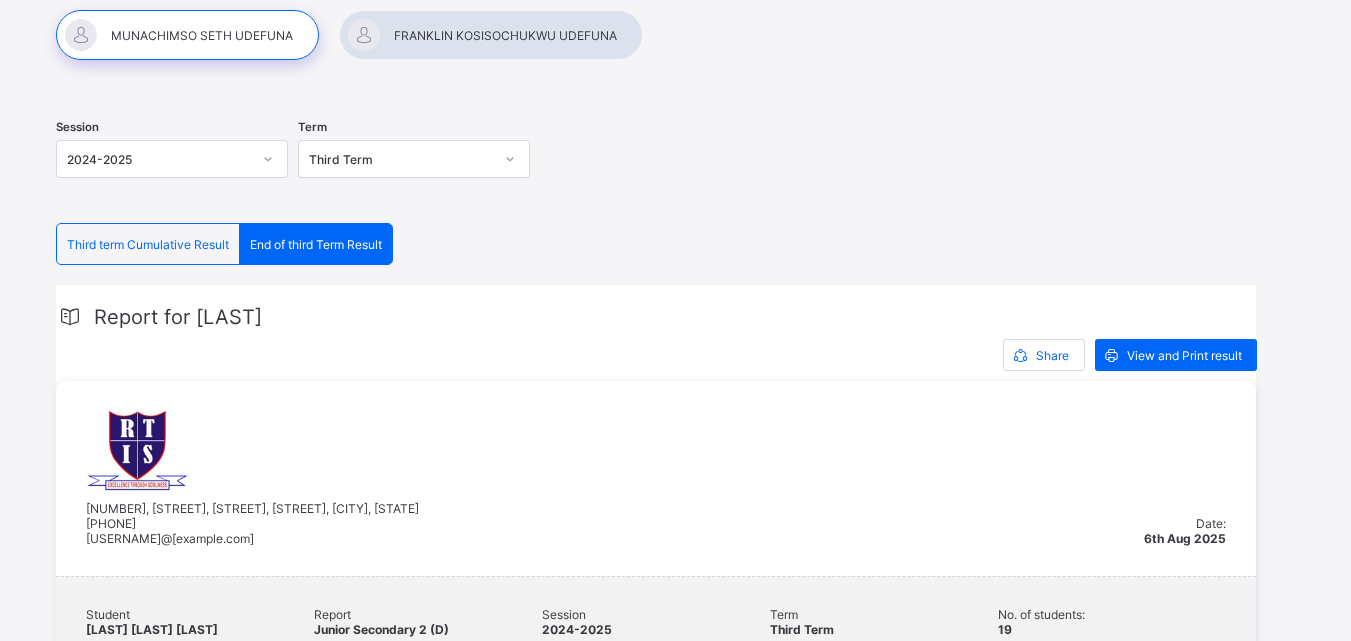 scroll, scrollTop: 209, scrollLeft: 0, axis: vertical 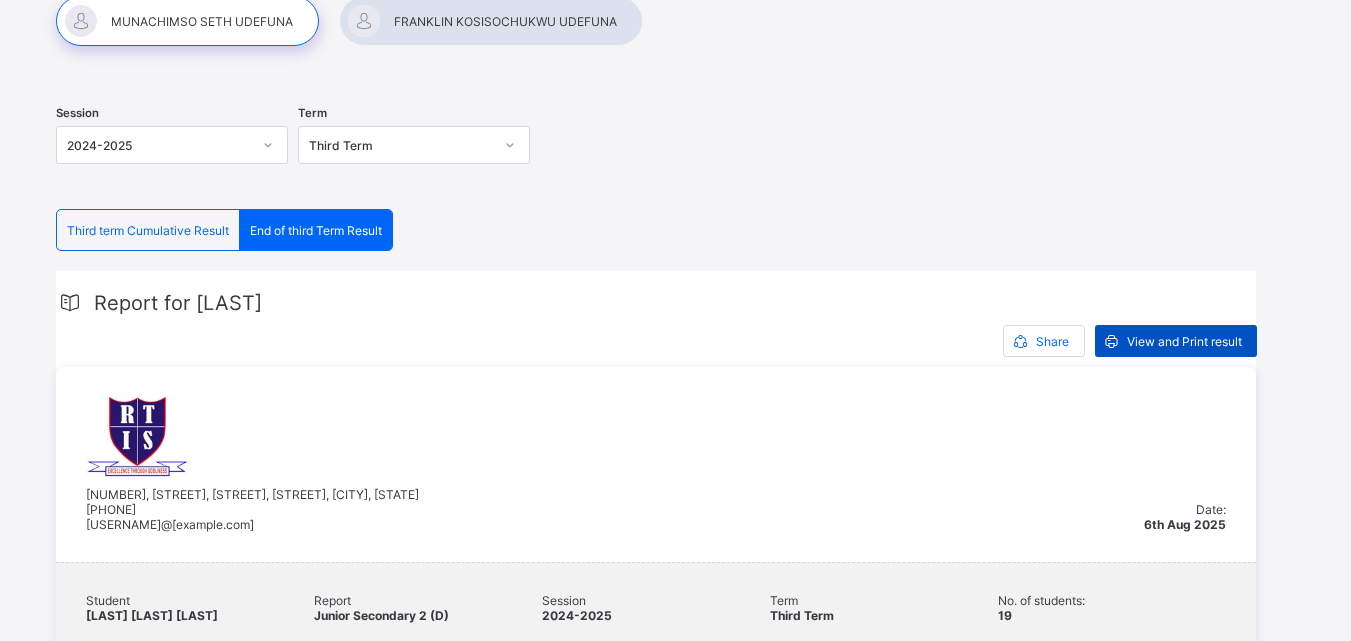 click on "View and Print result" at bounding box center (1184, 341) 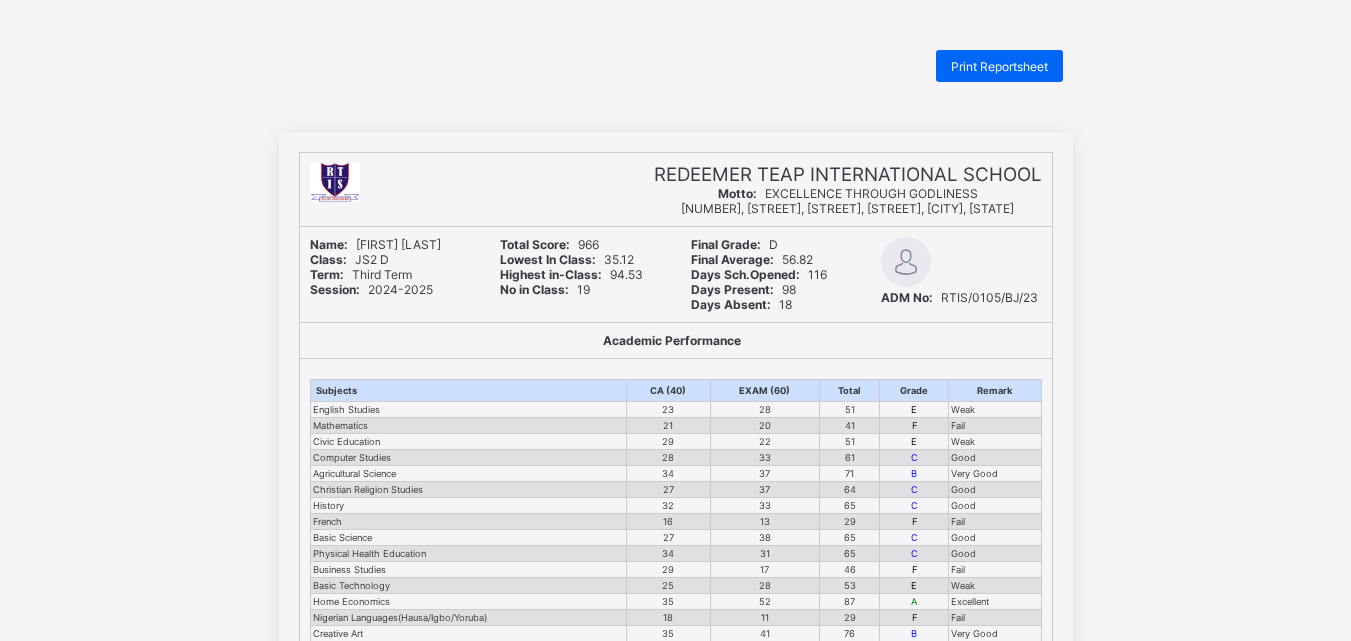 scroll, scrollTop: 0, scrollLeft: 0, axis: both 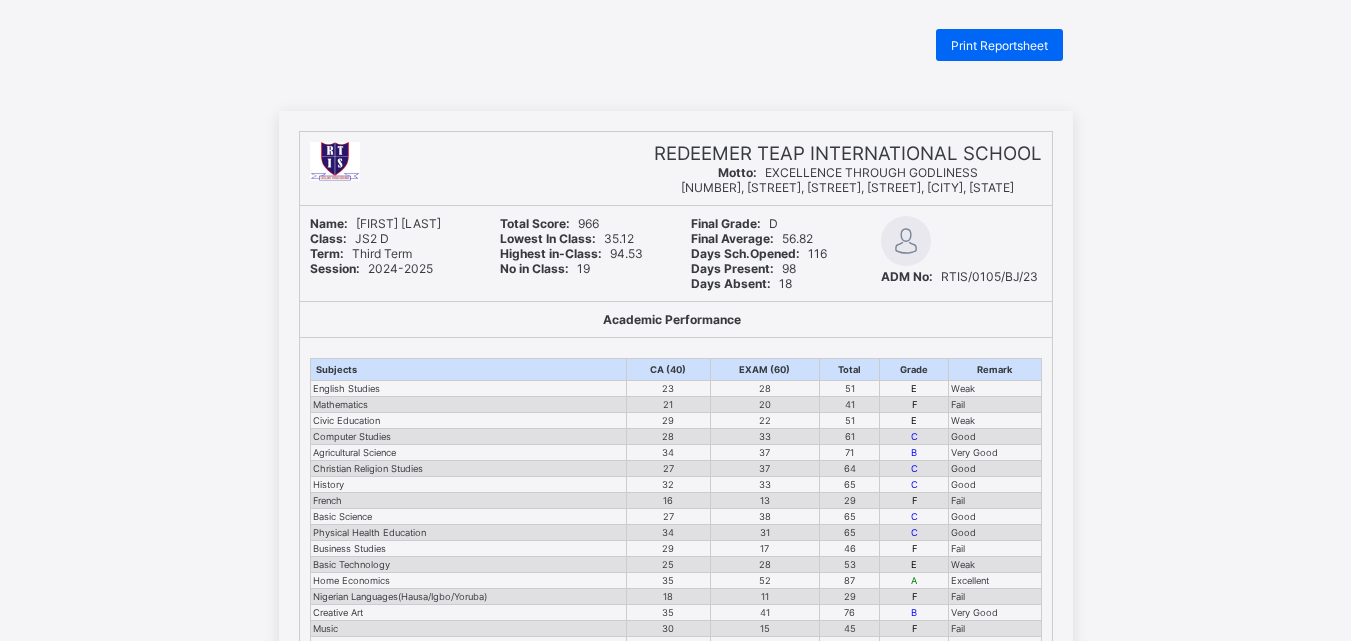 click on "REDEEMER TEAP INTERNATIONAL SCHOOL" at bounding box center [848, 153] 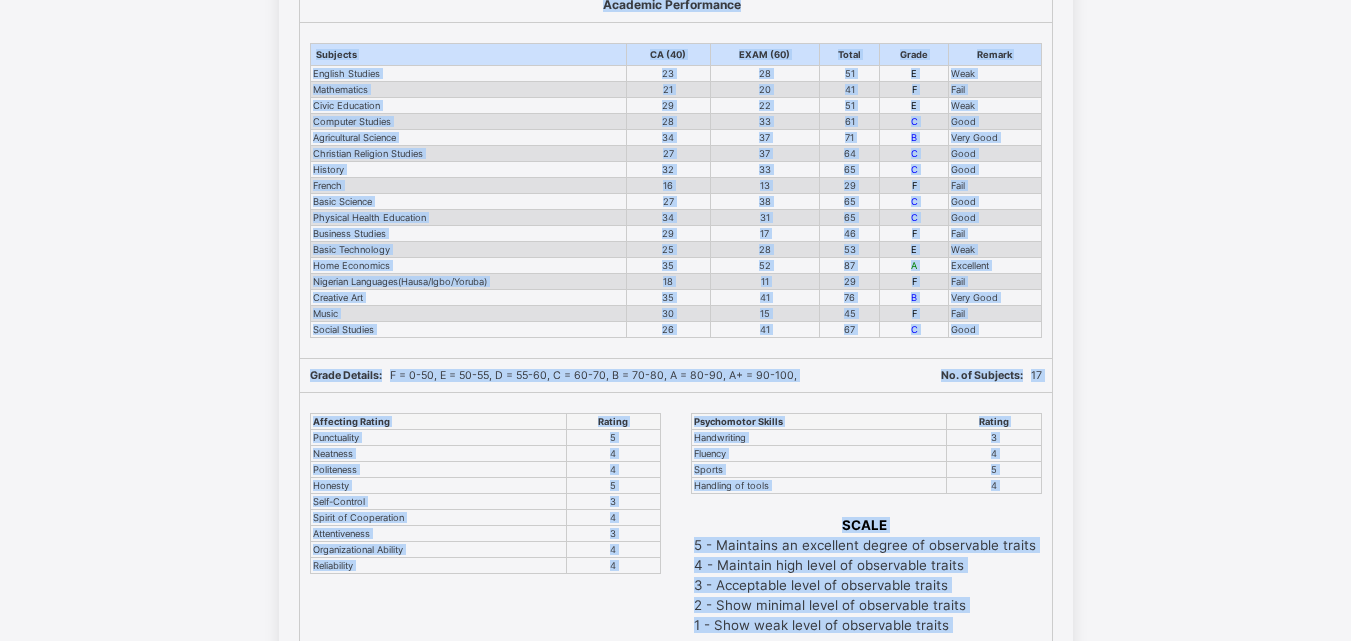 scroll, scrollTop: 651, scrollLeft: 0, axis: vertical 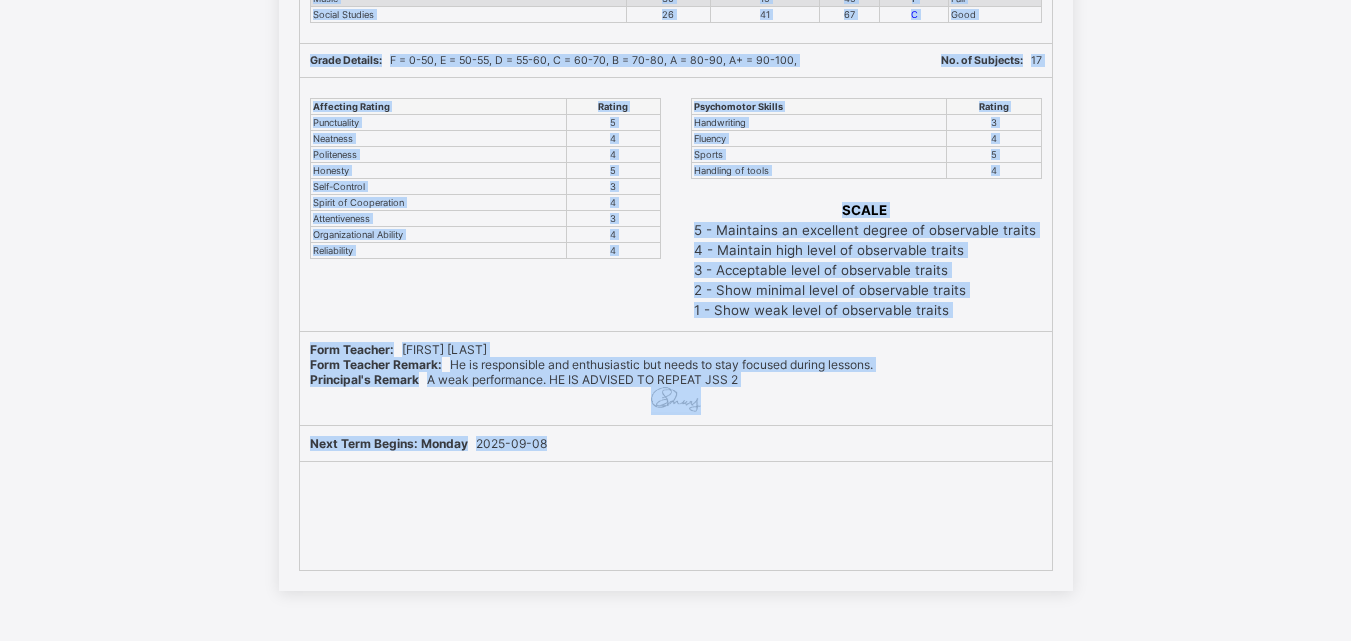 drag, startPoint x: 584, startPoint y: 149, endPoint x: 742, endPoint y: 448, distance: 338.17896 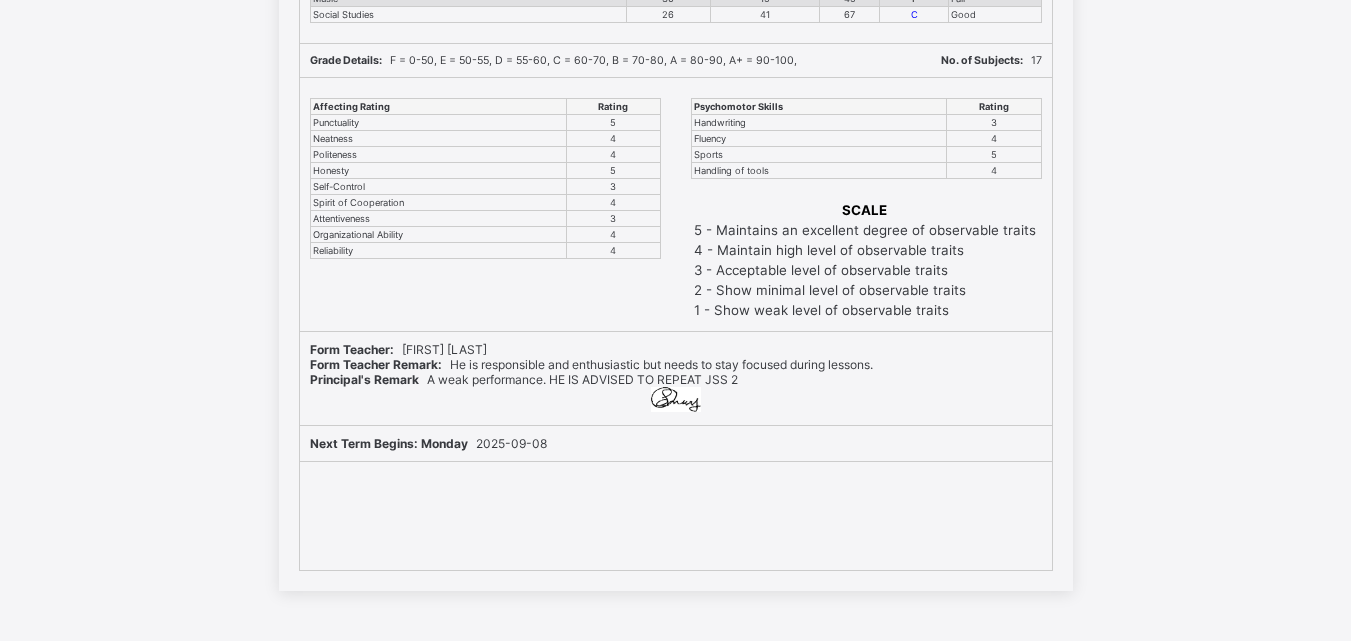 drag, startPoint x: 898, startPoint y: 366, endPoint x: 584, endPoint y: 450, distance: 325.04153 